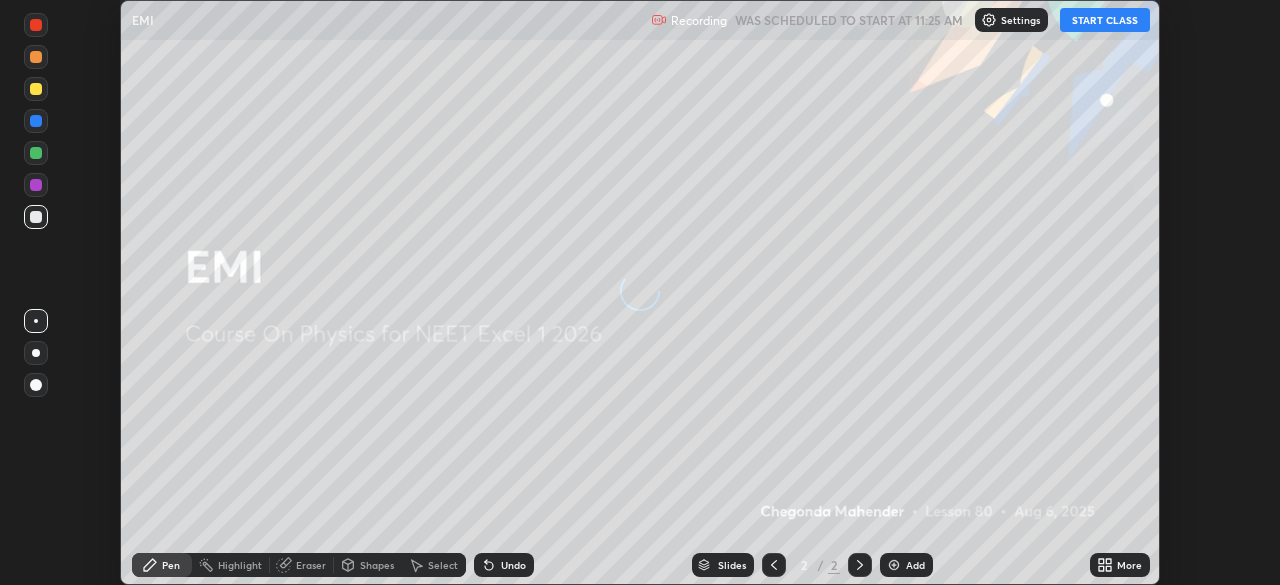scroll, scrollTop: 0, scrollLeft: 0, axis: both 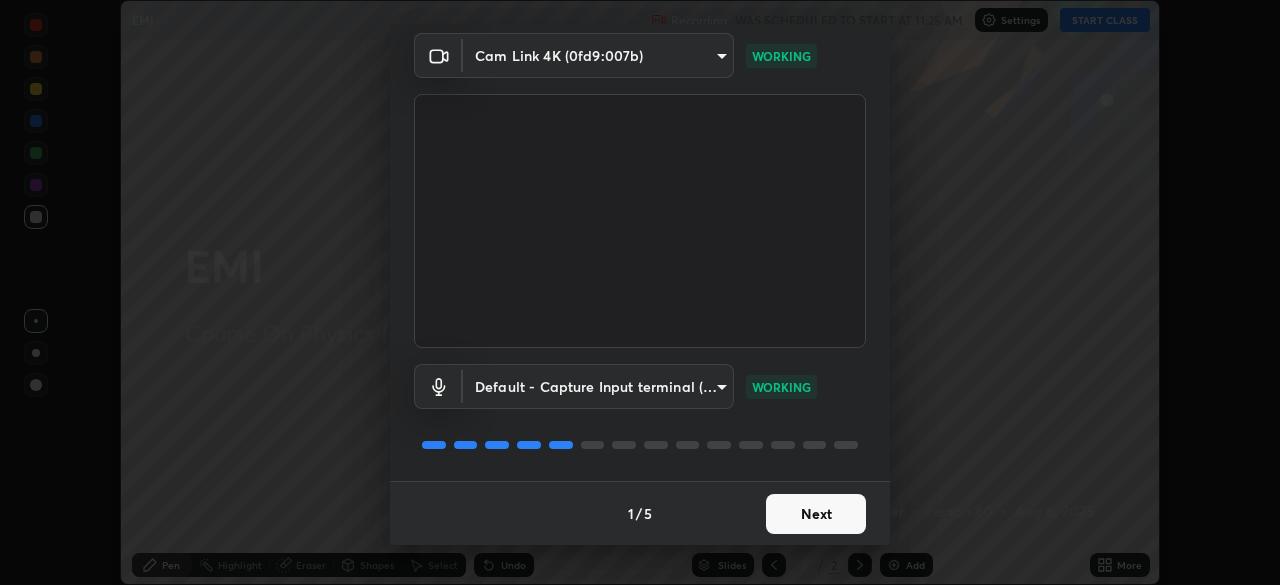 click on "Next" at bounding box center (816, 514) 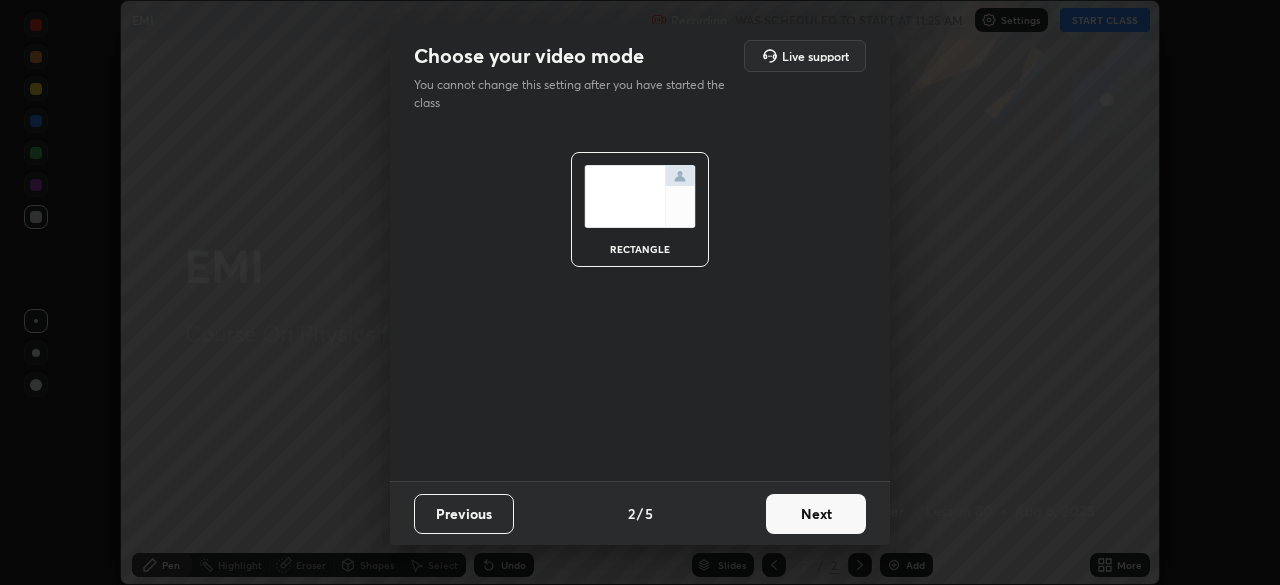 scroll, scrollTop: 0, scrollLeft: 0, axis: both 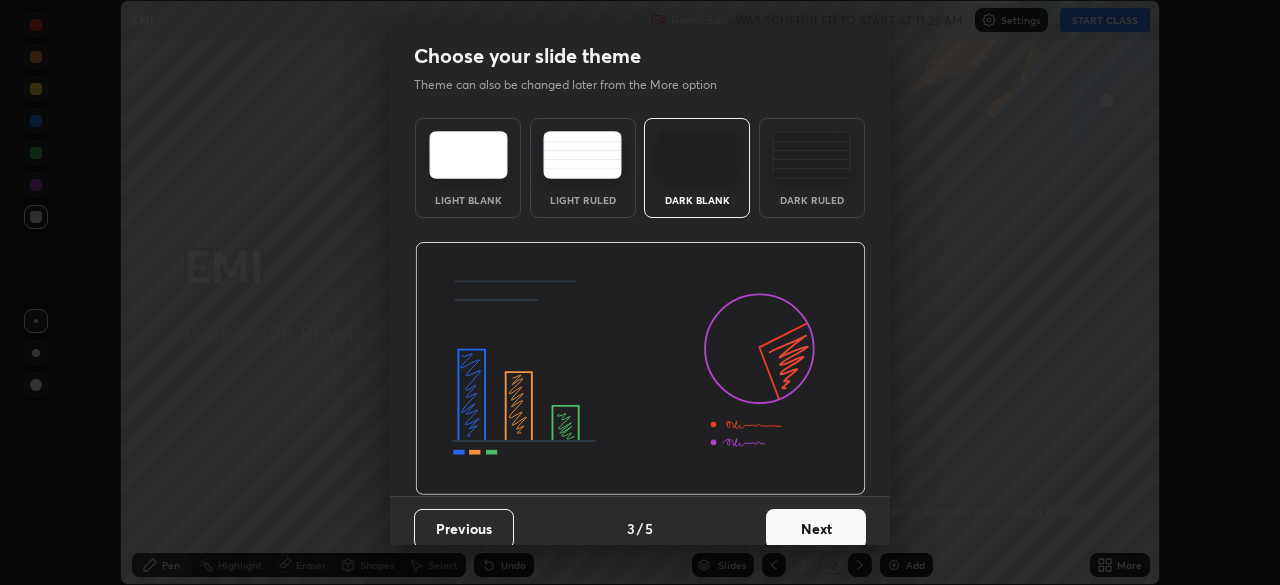 click on "Next" at bounding box center [816, 529] 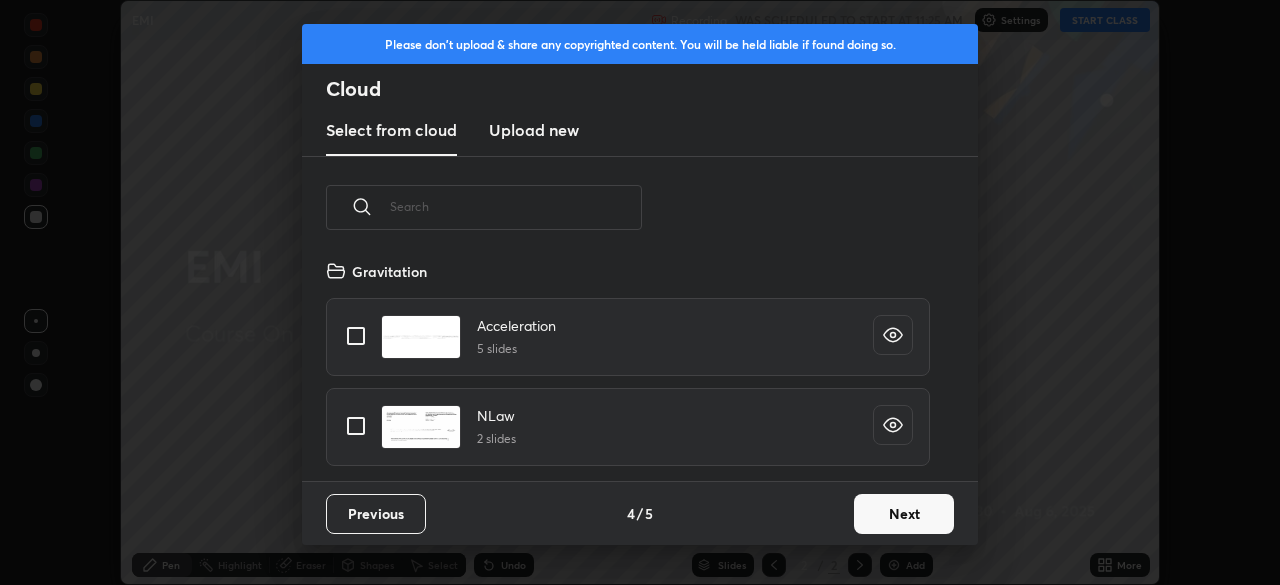 scroll, scrollTop: 7, scrollLeft: 11, axis: both 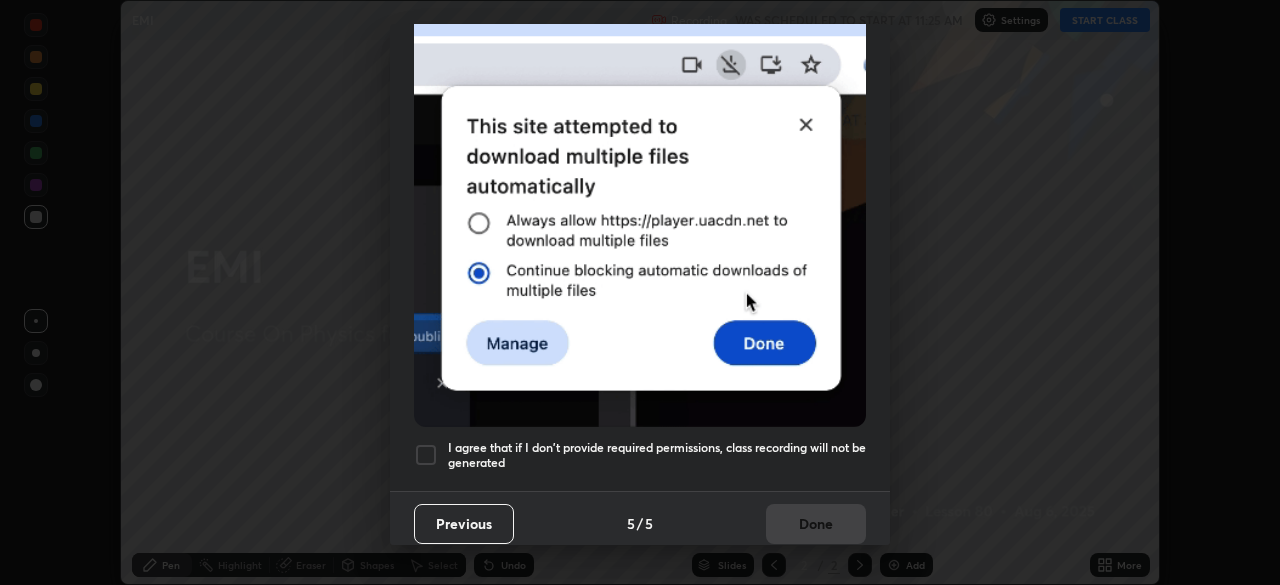click at bounding box center (426, 455) 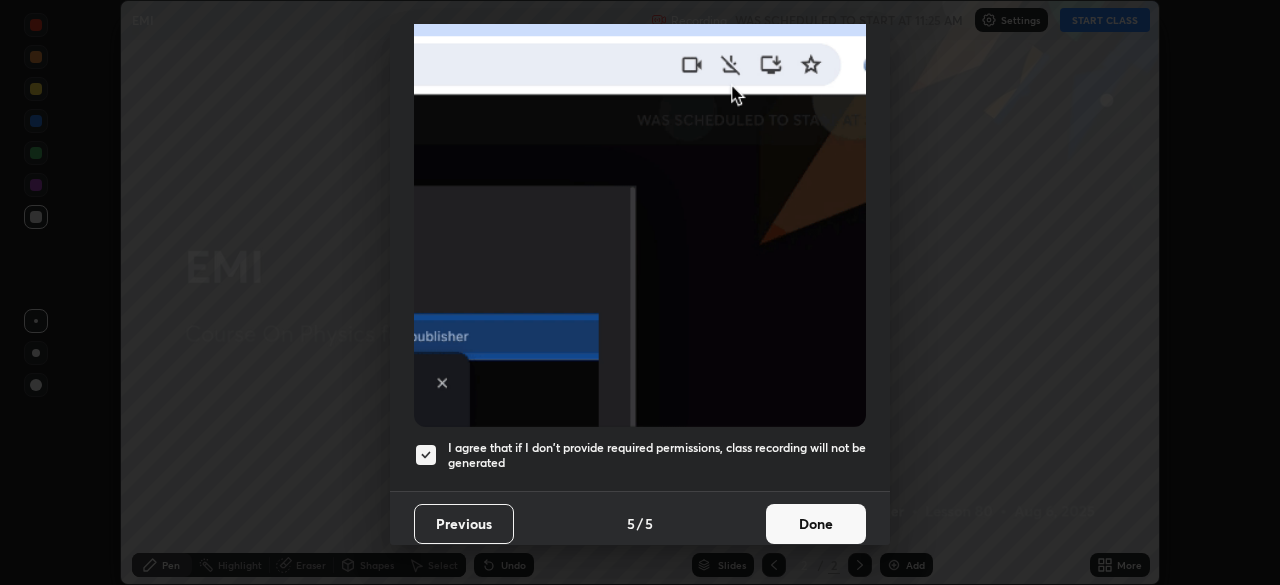 click on "Done" at bounding box center [816, 524] 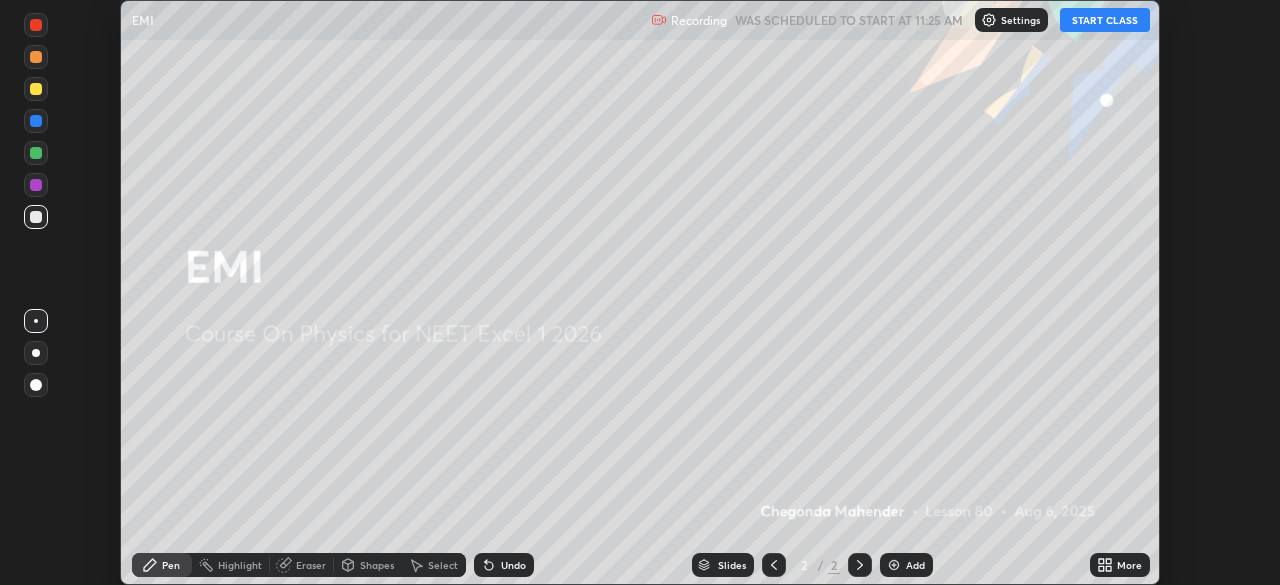 click on "START CLASS" at bounding box center (1105, 20) 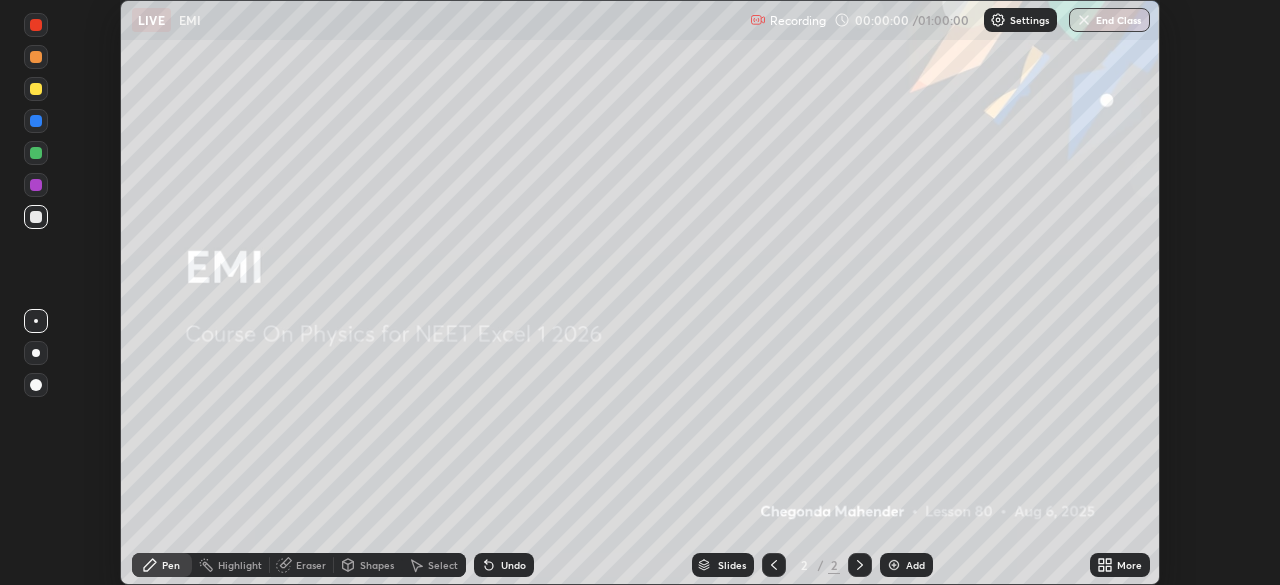 click 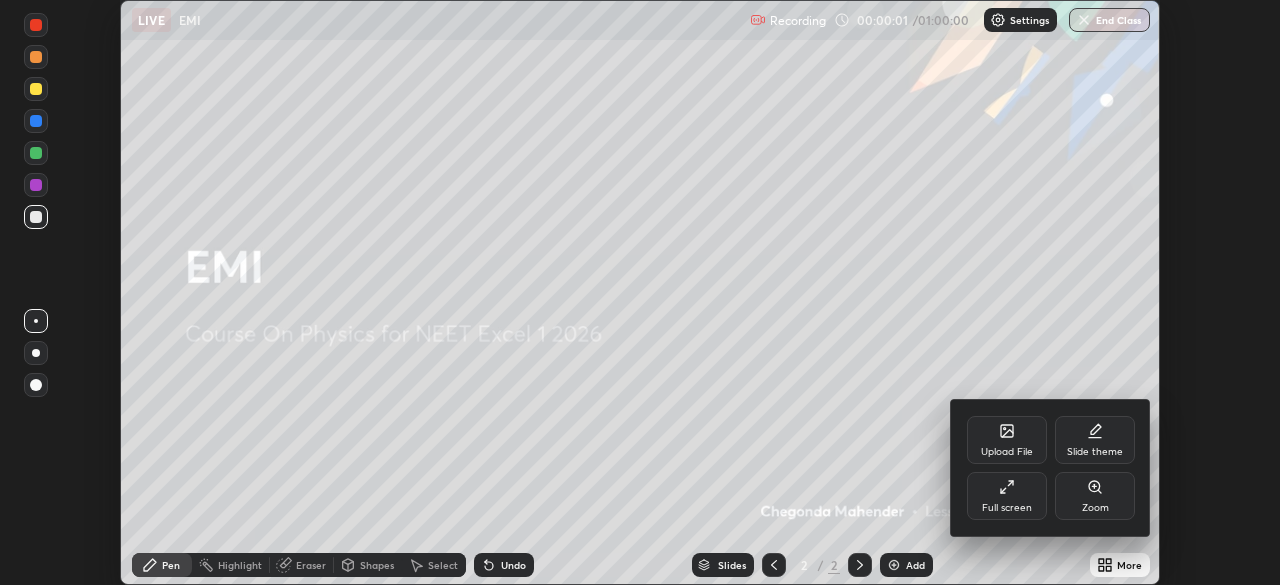 click on "Full screen" at bounding box center (1007, 496) 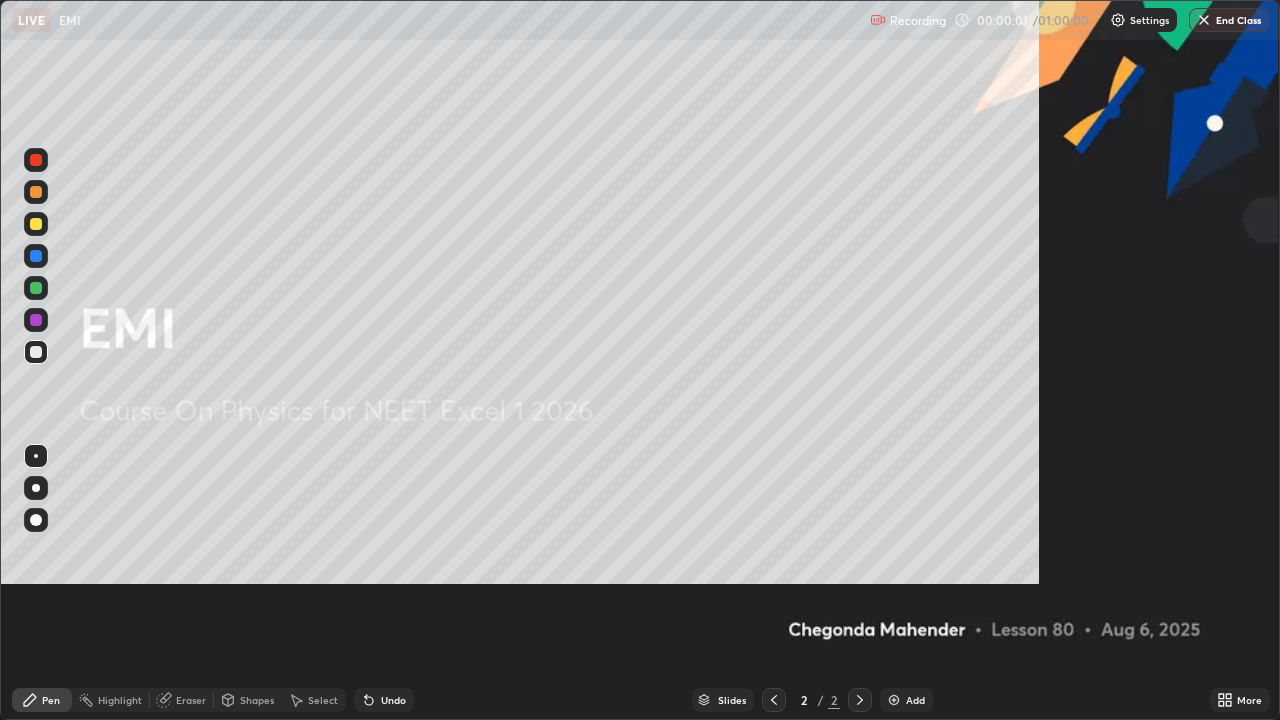 scroll, scrollTop: 99280, scrollLeft: 98720, axis: both 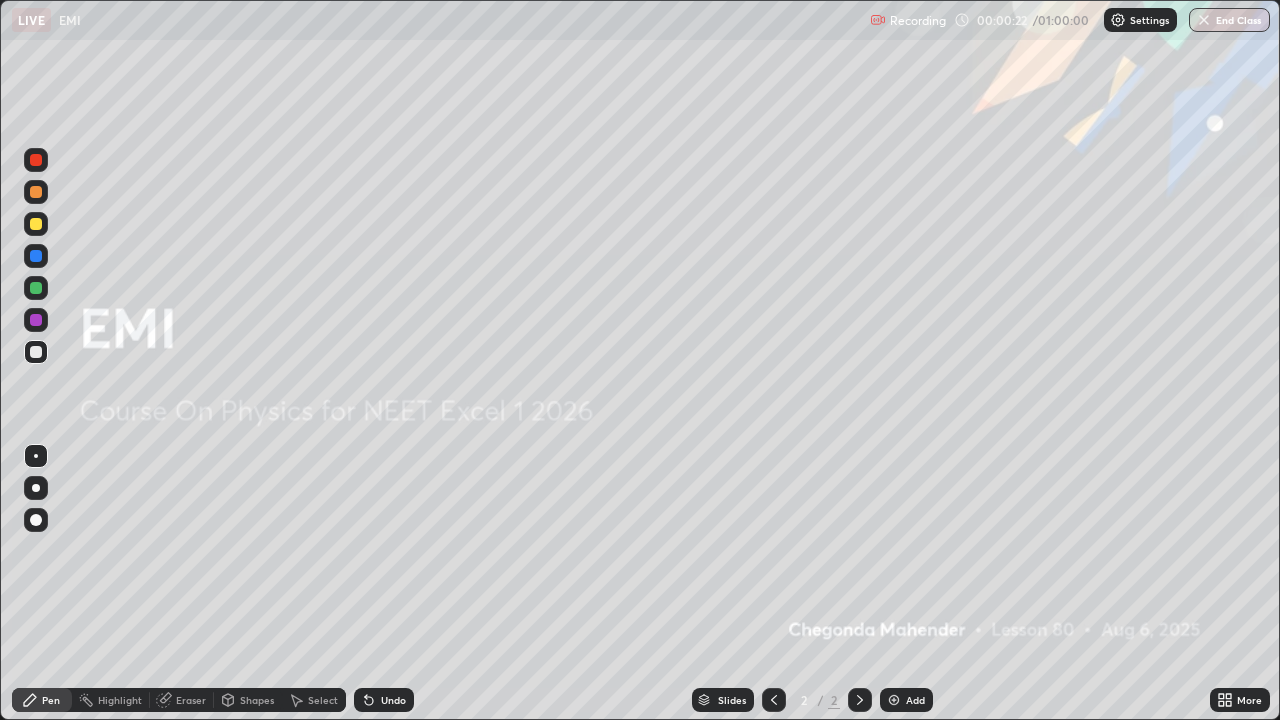 click at bounding box center [894, 700] 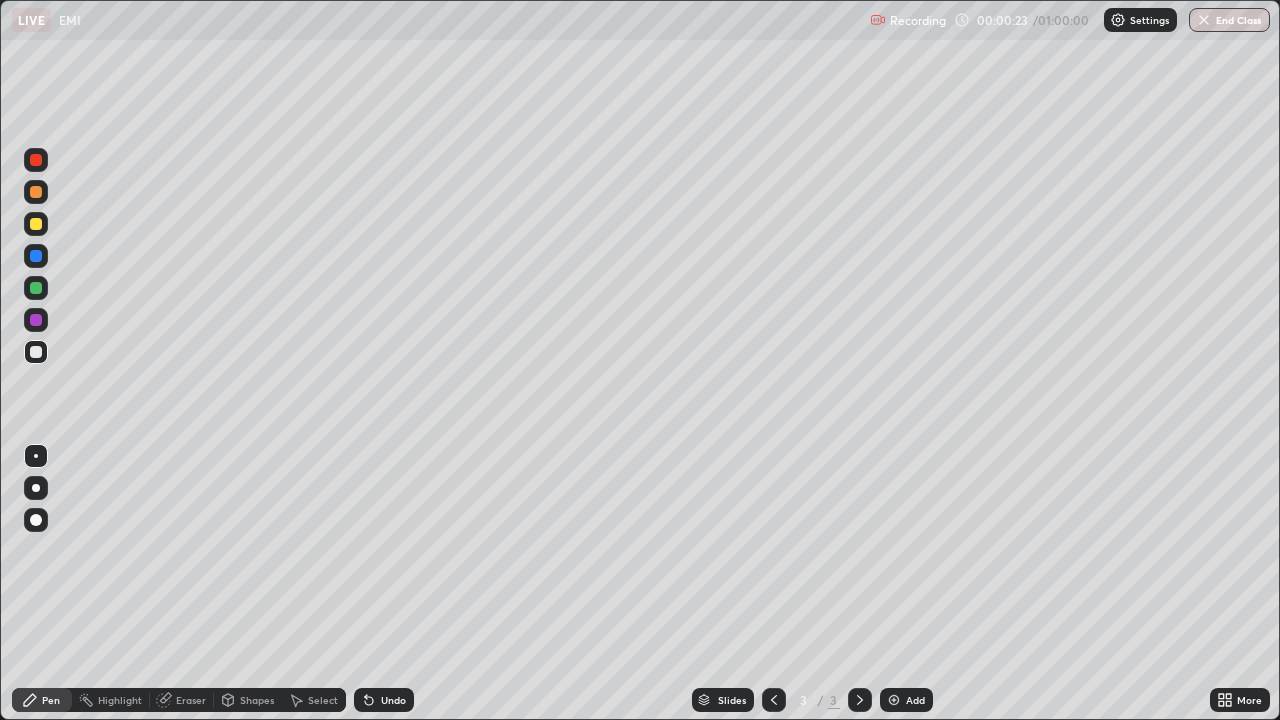 click at bounding box center (36, 488) 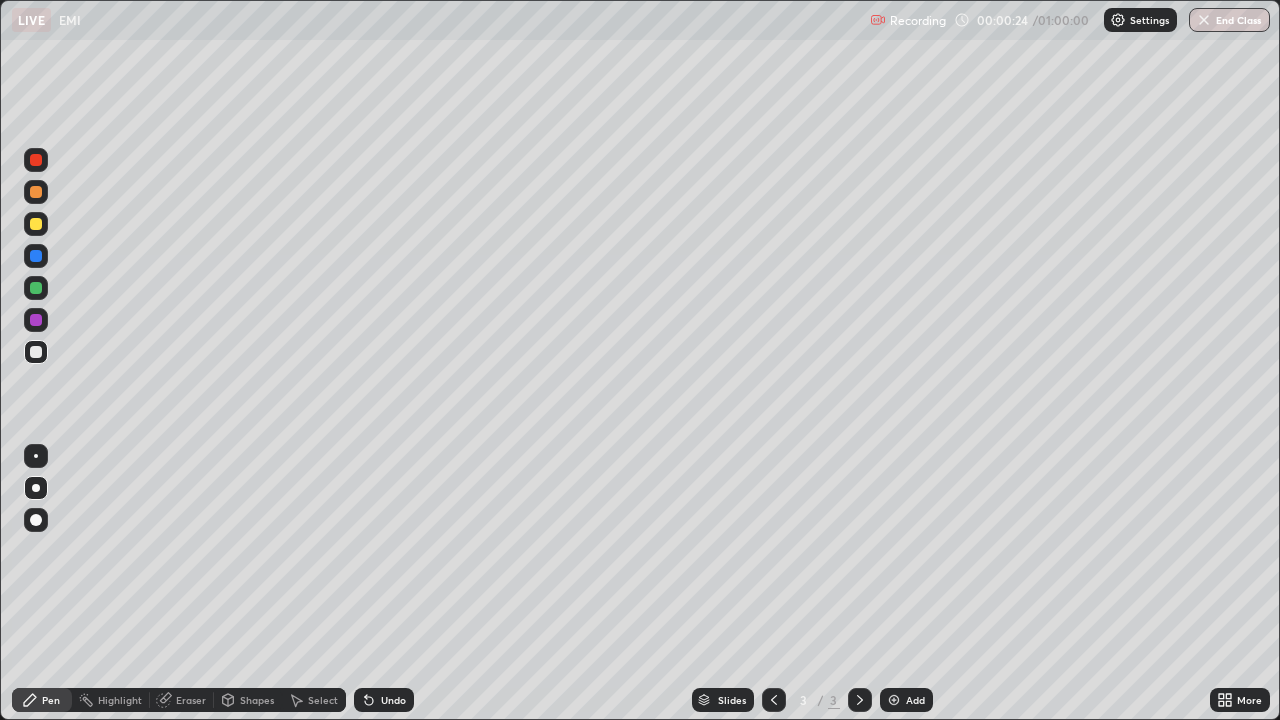 click on "Pen" at bounding box center (51, 700) 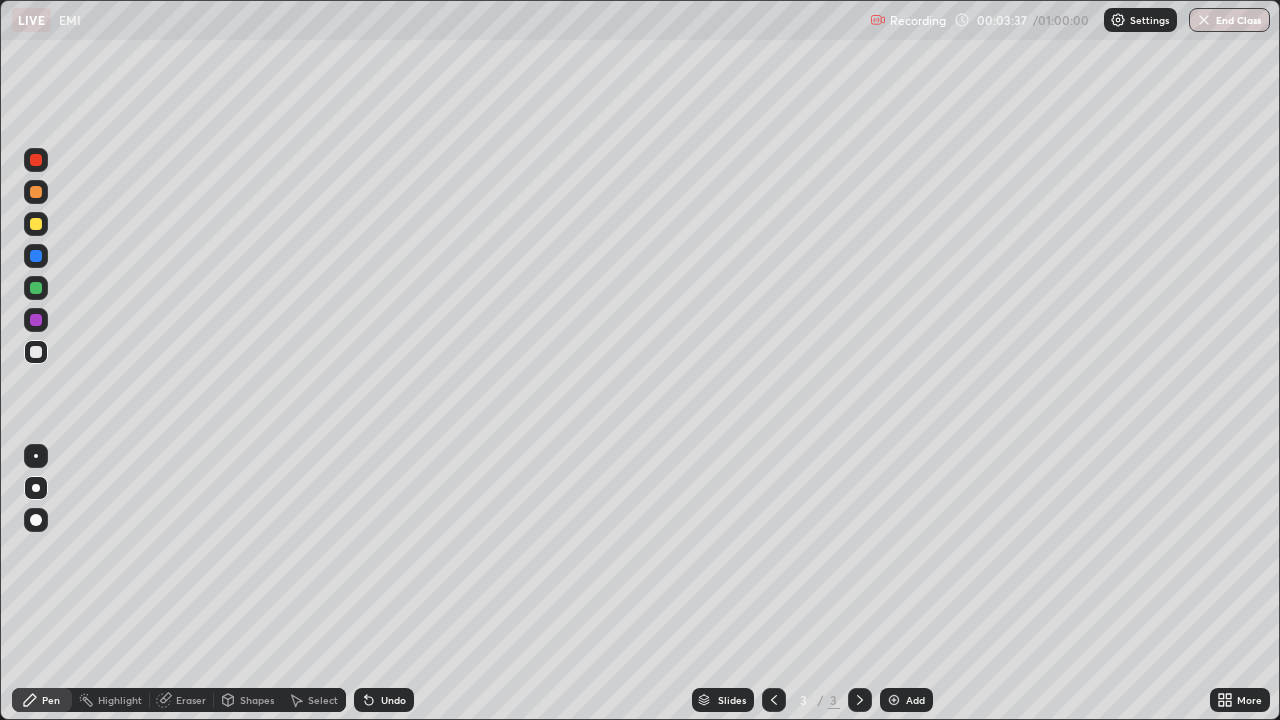 click at bounding box center (36, 288) 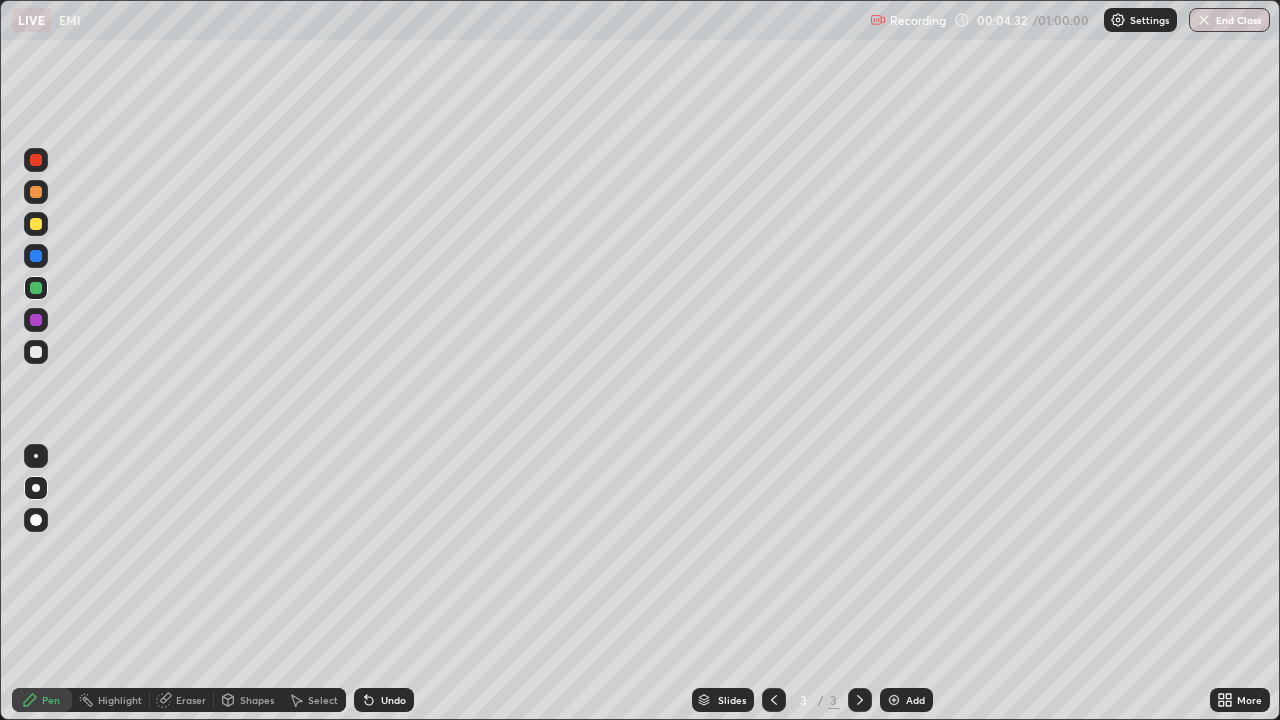 click on "Add" at bounding box center [915, 700] 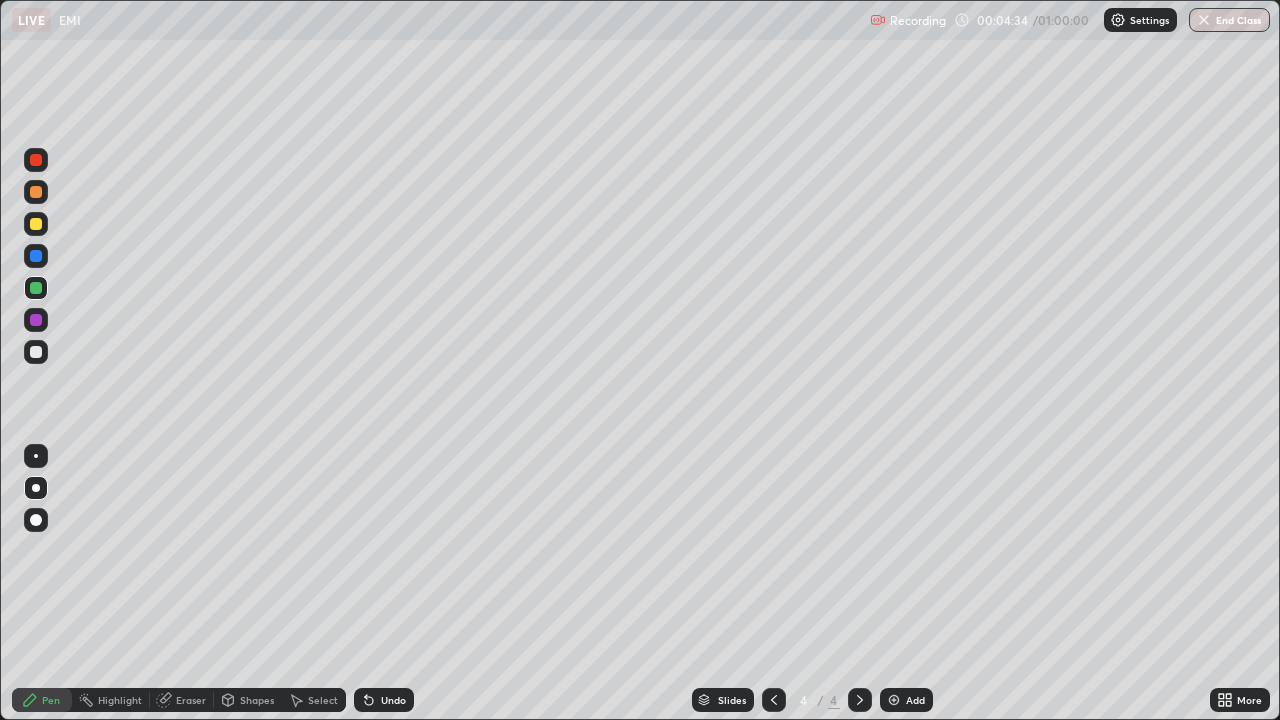 click at bounding box center [36, 288] 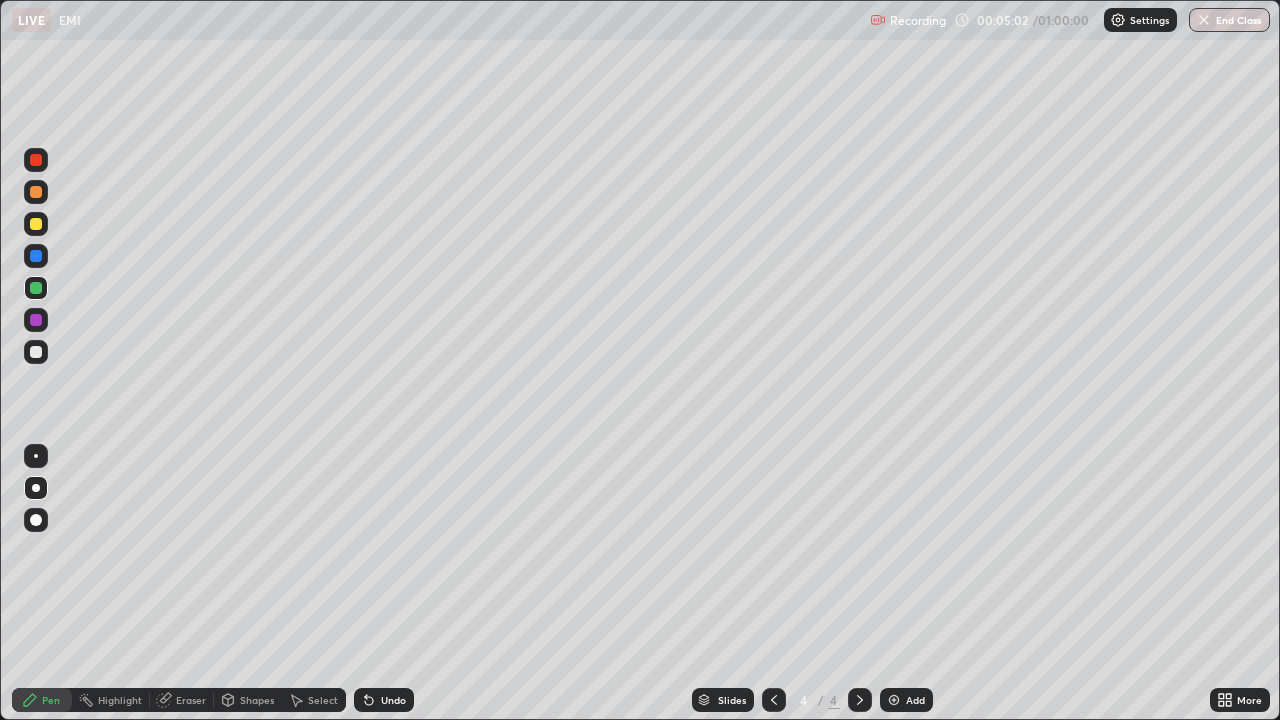 click at bounding box center [36, 224] 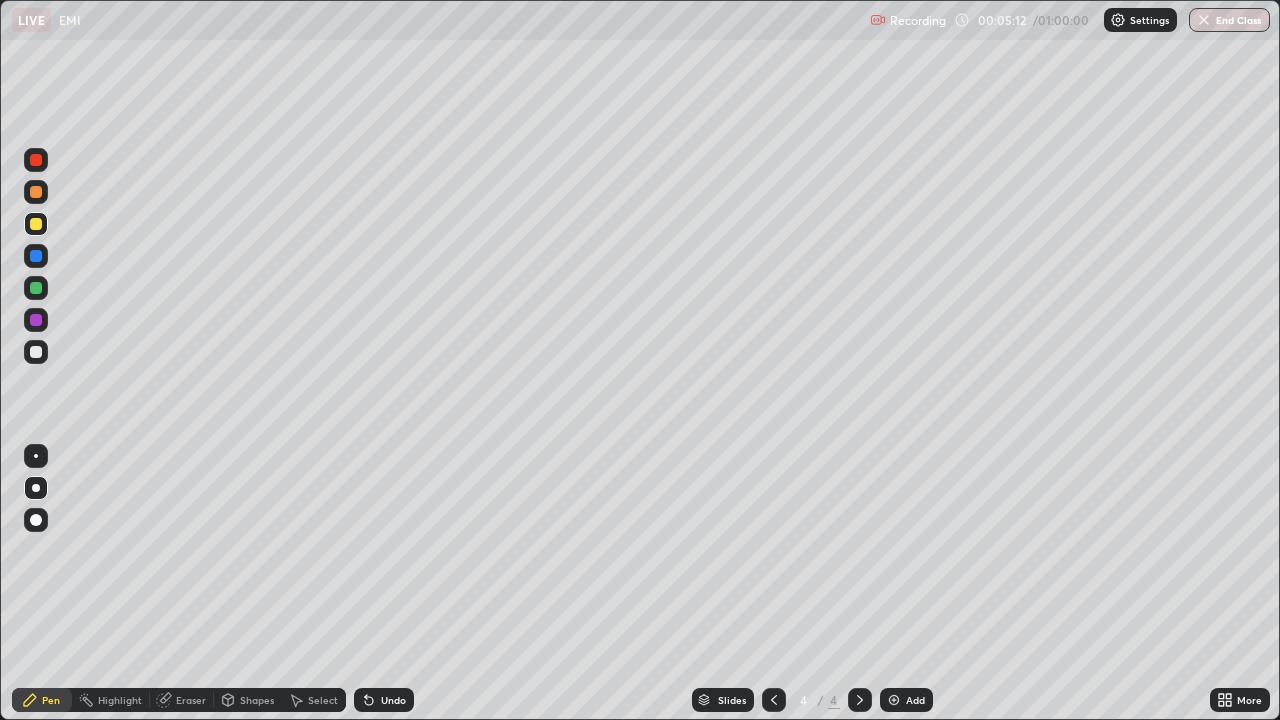click at bounding box center [36, 288] 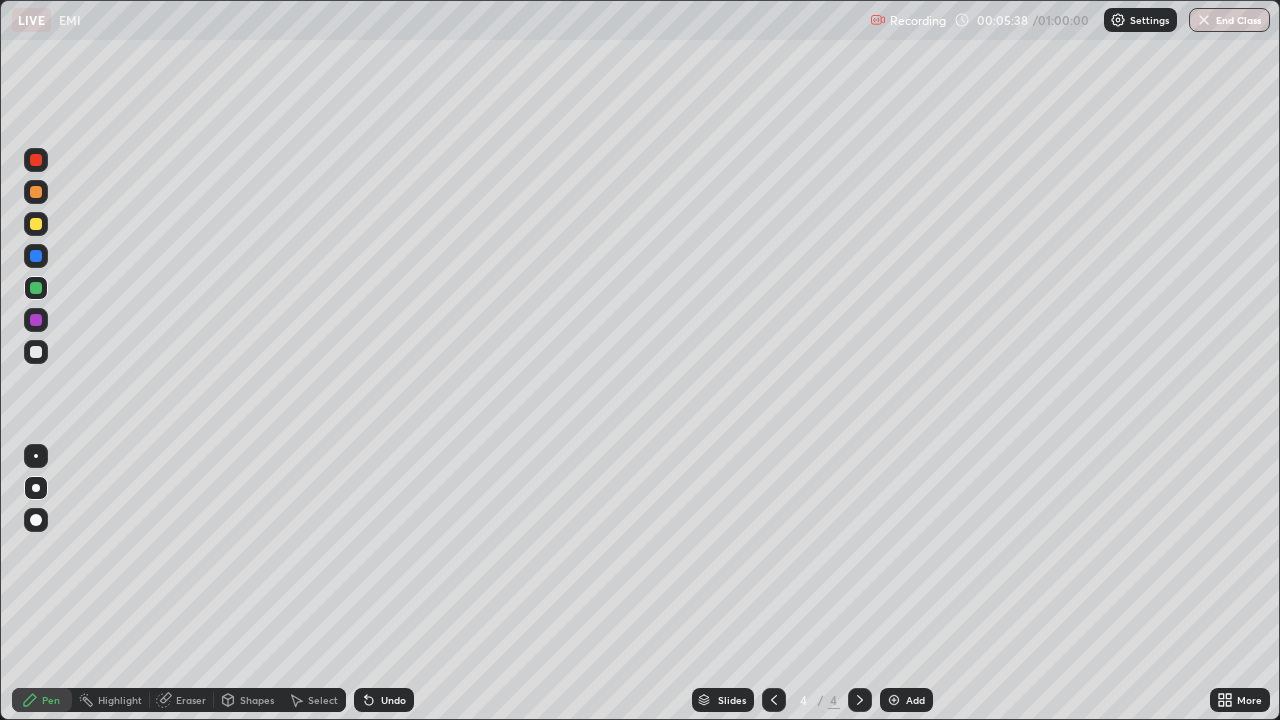 click at bounding box center [36, 192] 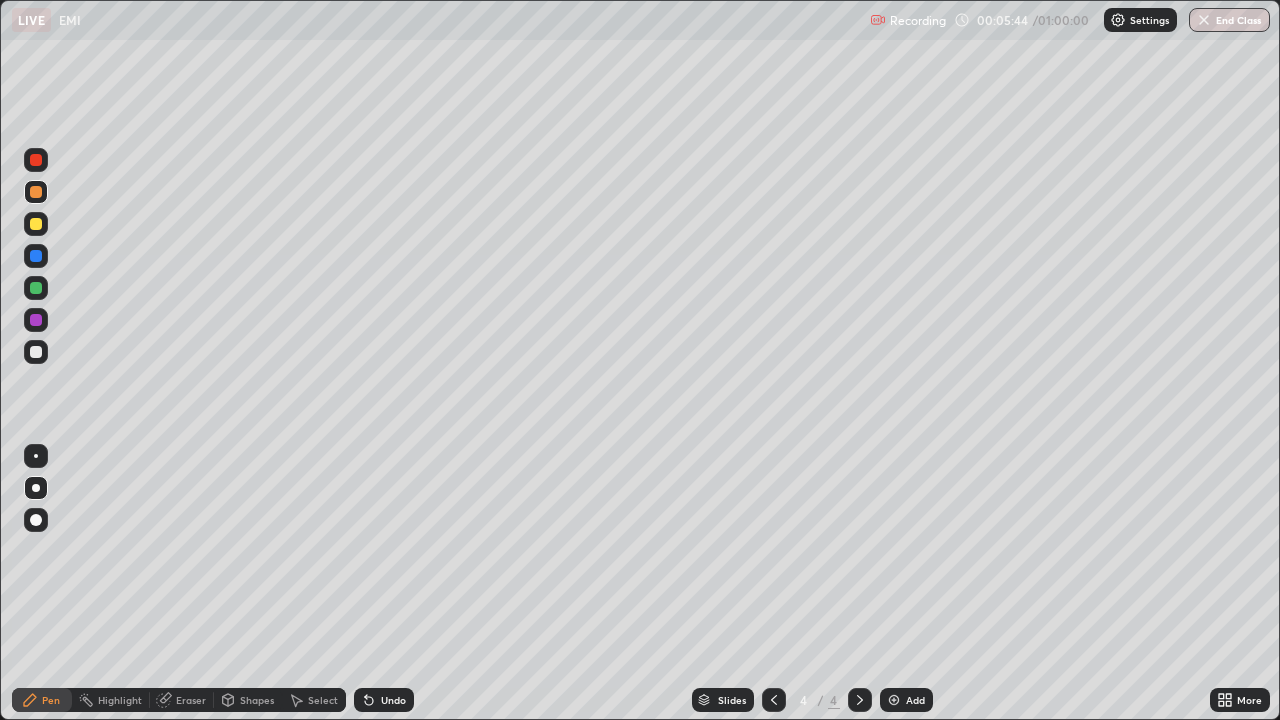 click on "Undo" at bounding box center [384, 700] 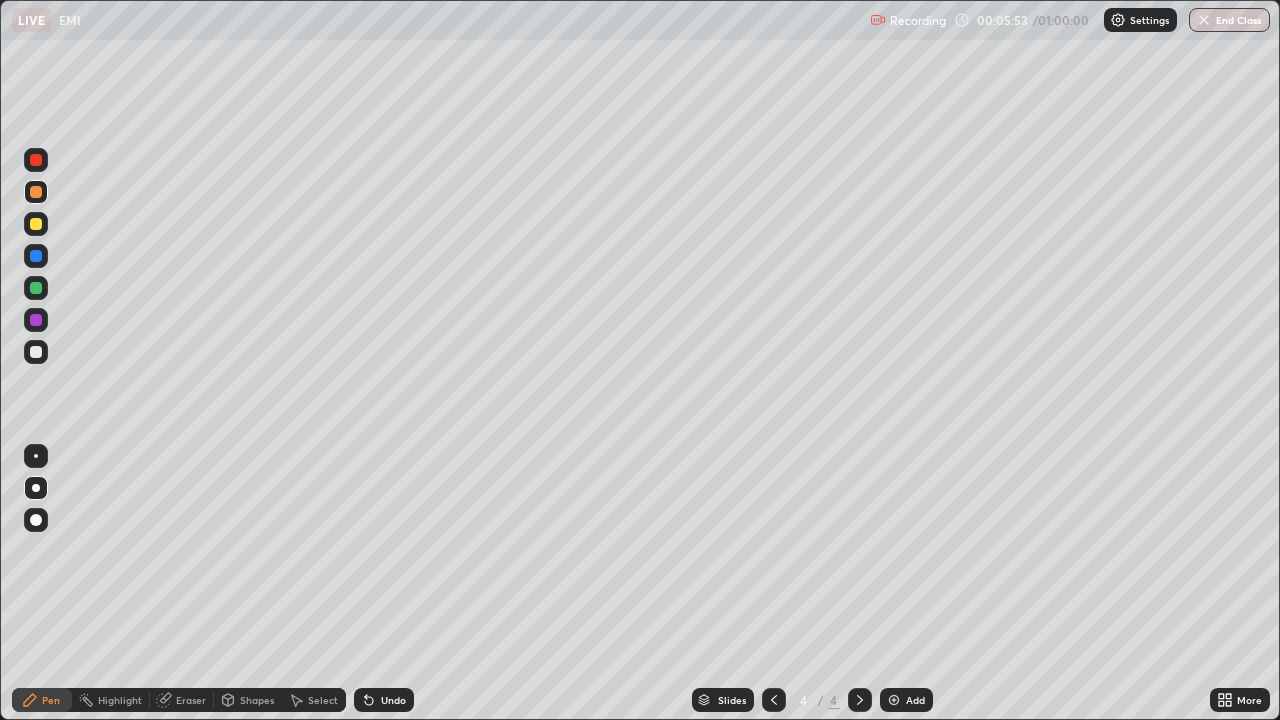 click on "Undo" at bounding box center (393, 700) 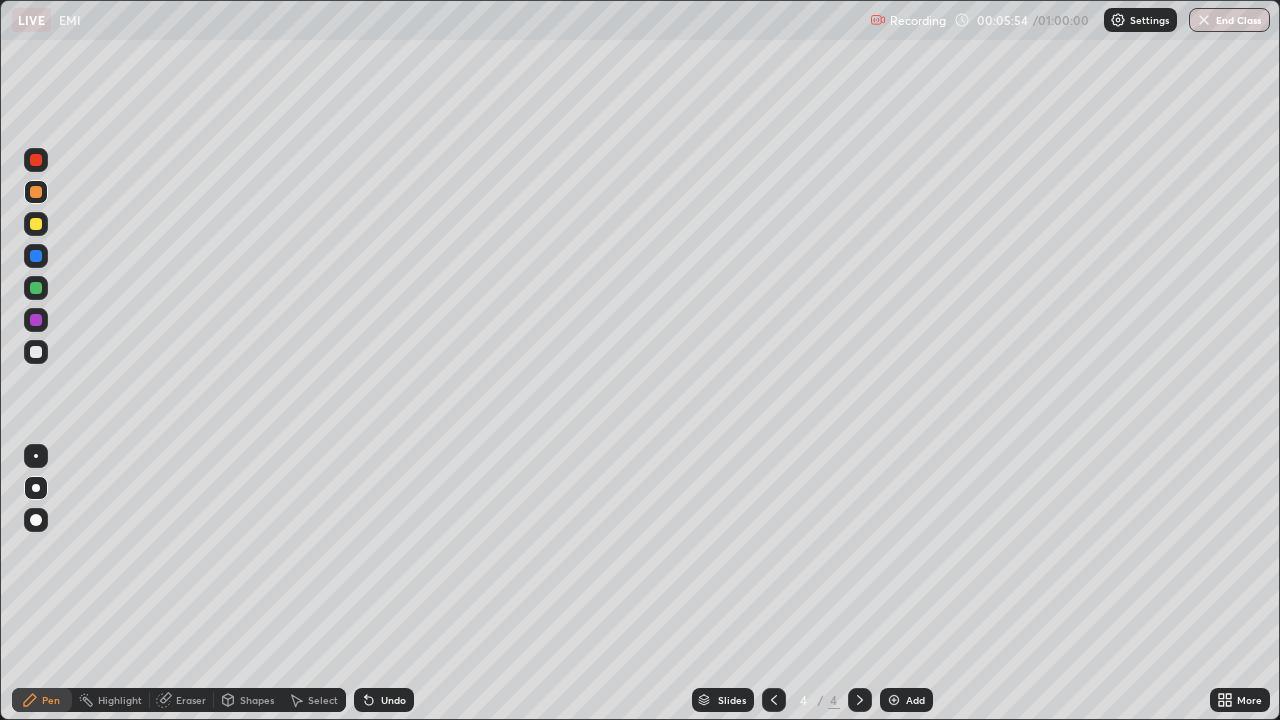 click on "Undo" at bounding box center [384, 700] 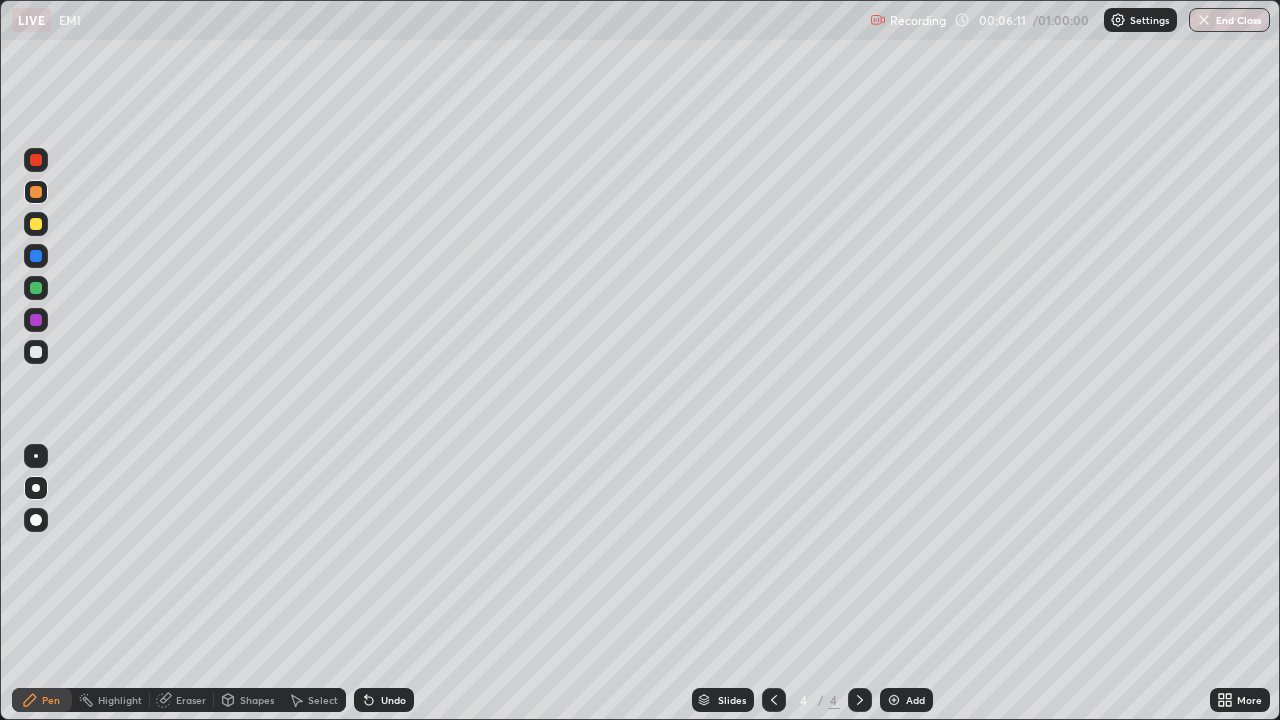 click at bounding box center (36, 288) 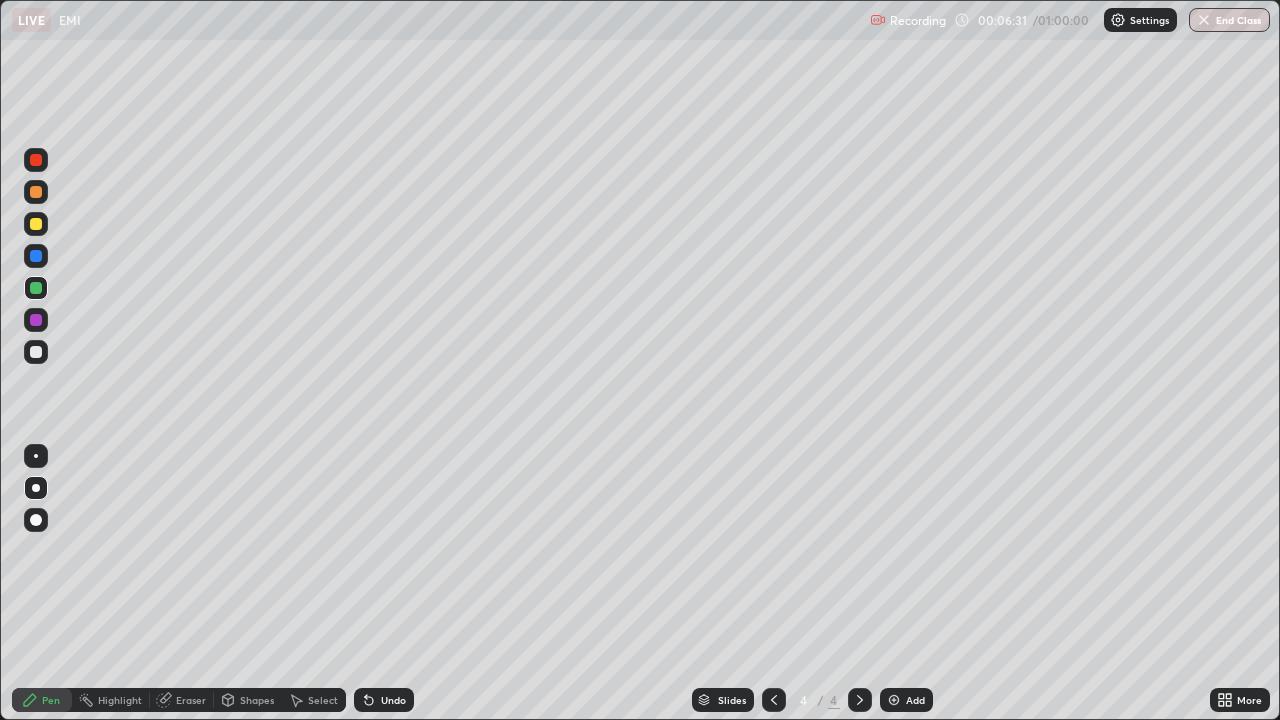 click on "Undo" at bounding box center (393, 700) 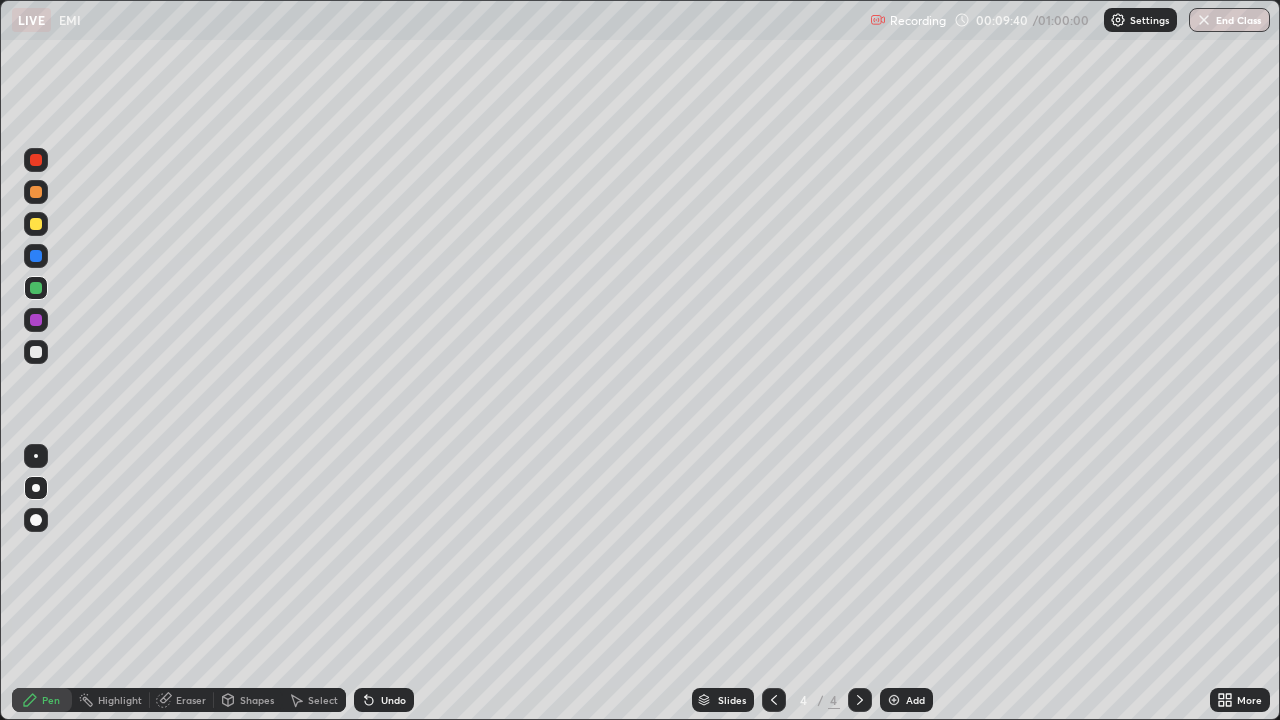 click on "Add" at bounding box center [915, 700] 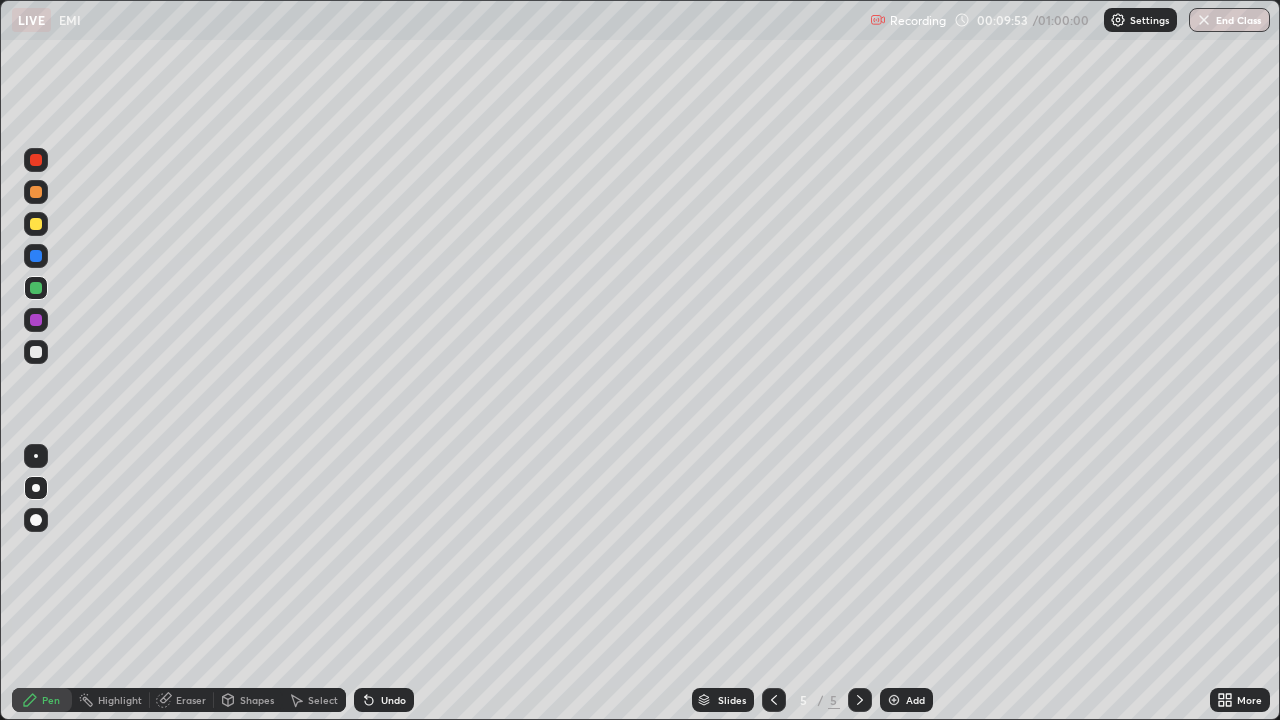 click at bounding box center [36, 224] 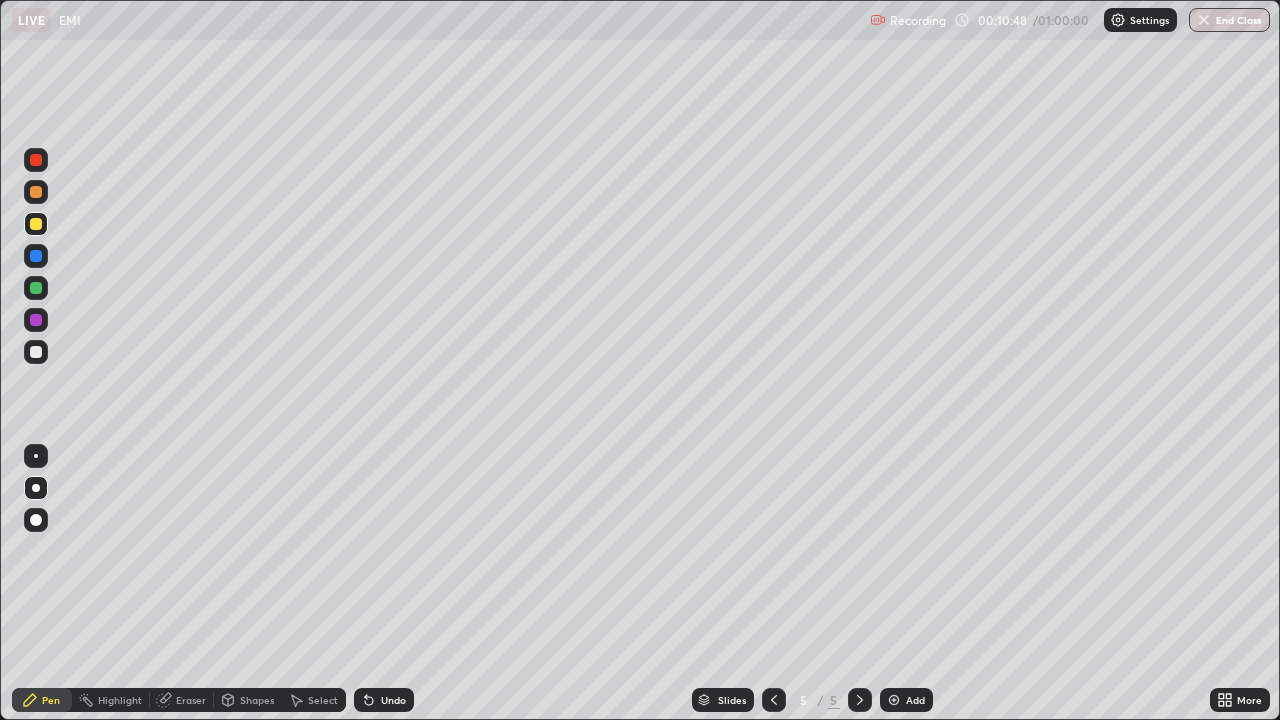 click 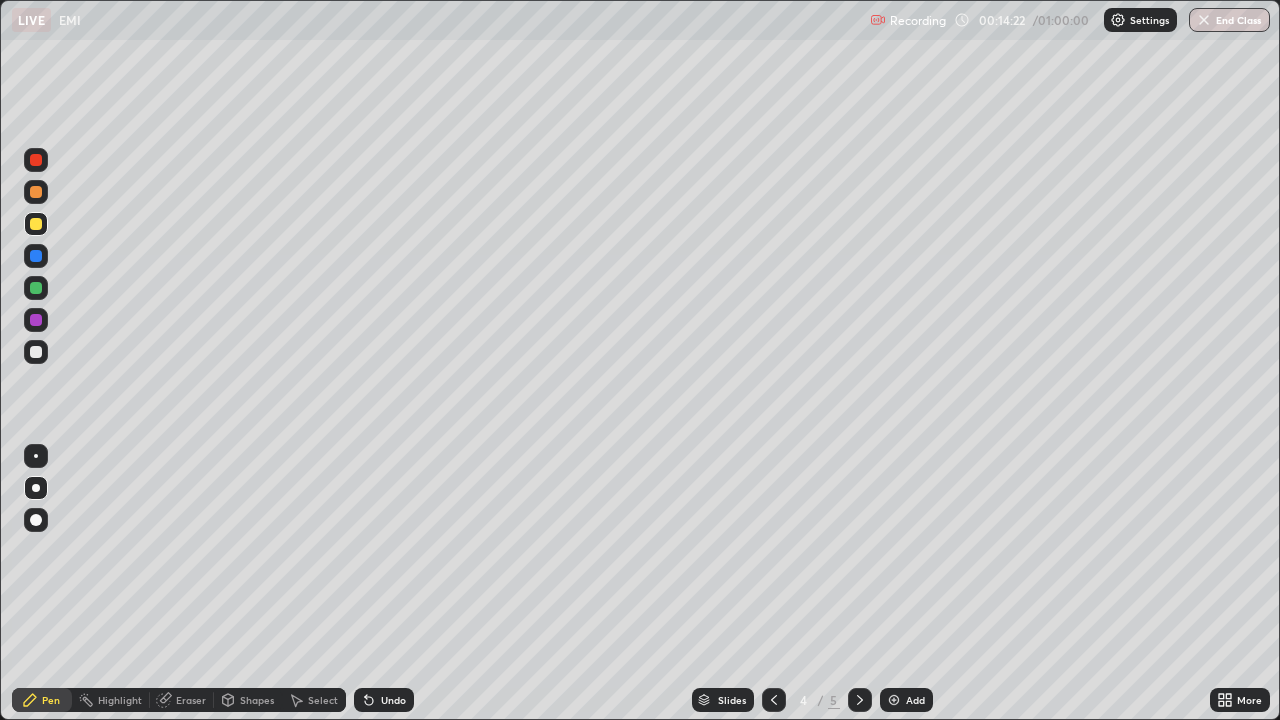 click on "Eraser" at bounding box center [182, 700] 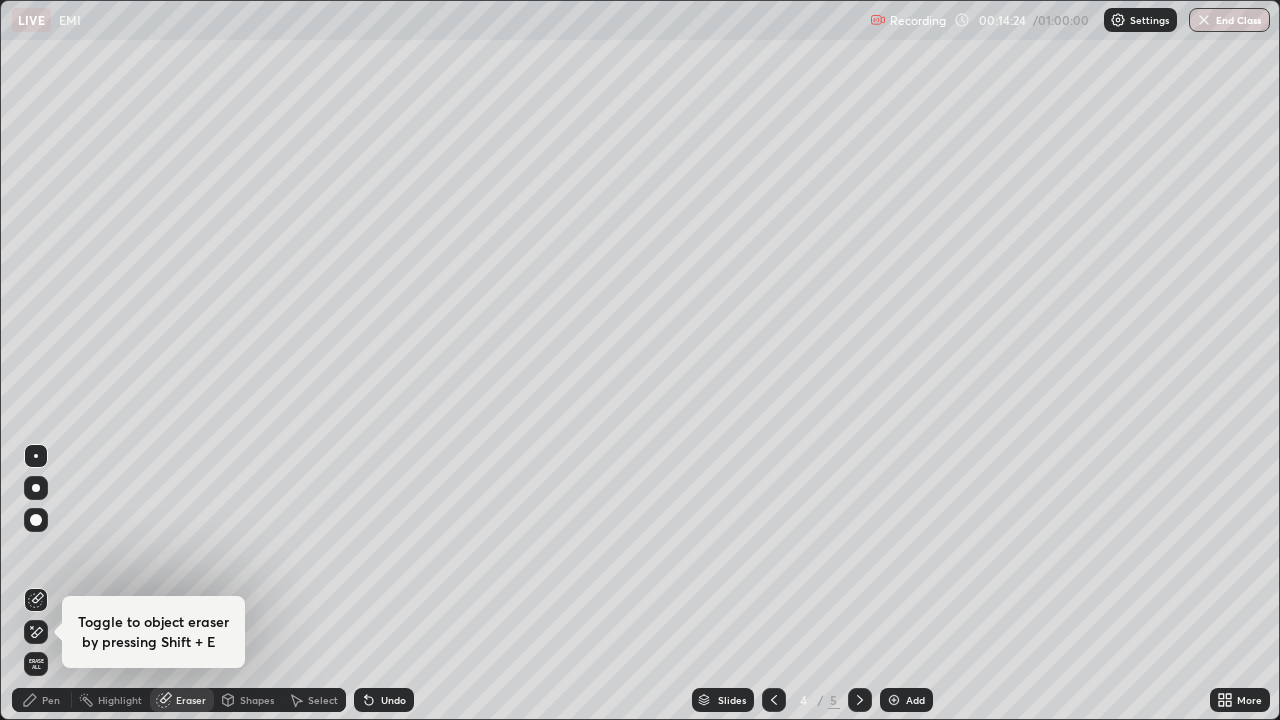 click on "Pen" at bounding box center [51, 700] 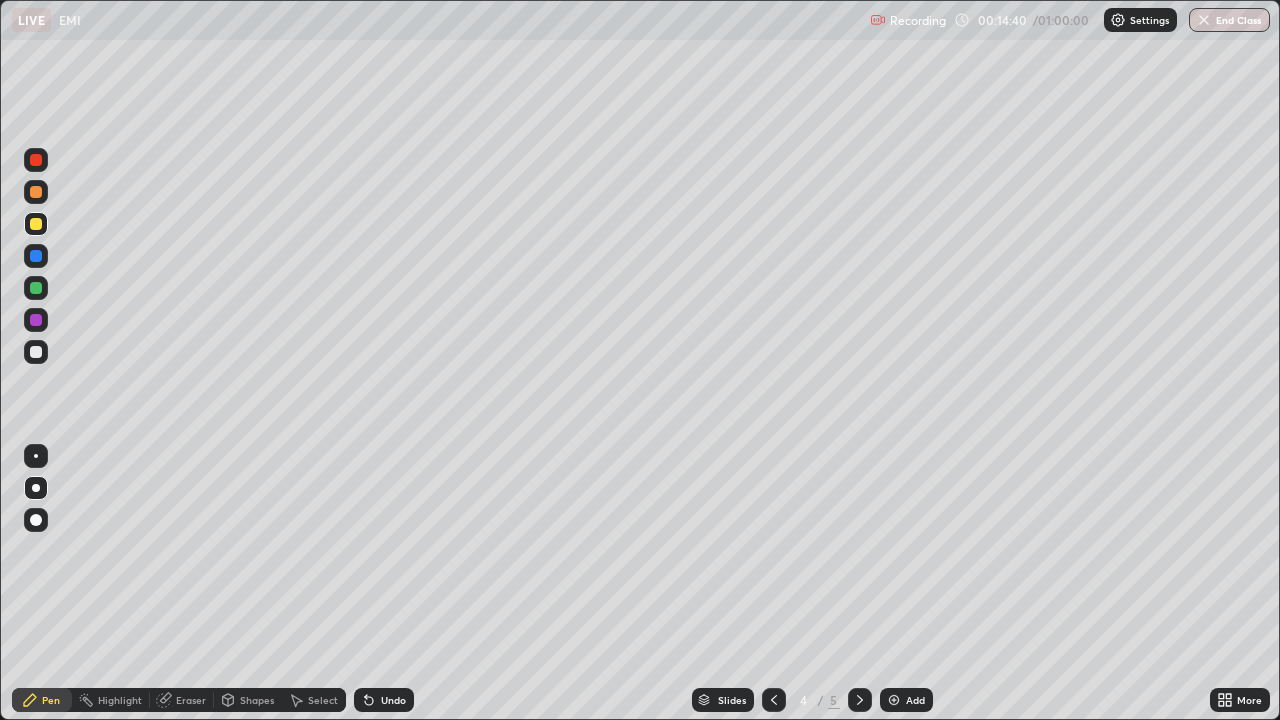 click on "Undo" at bounding box center [393, 700] 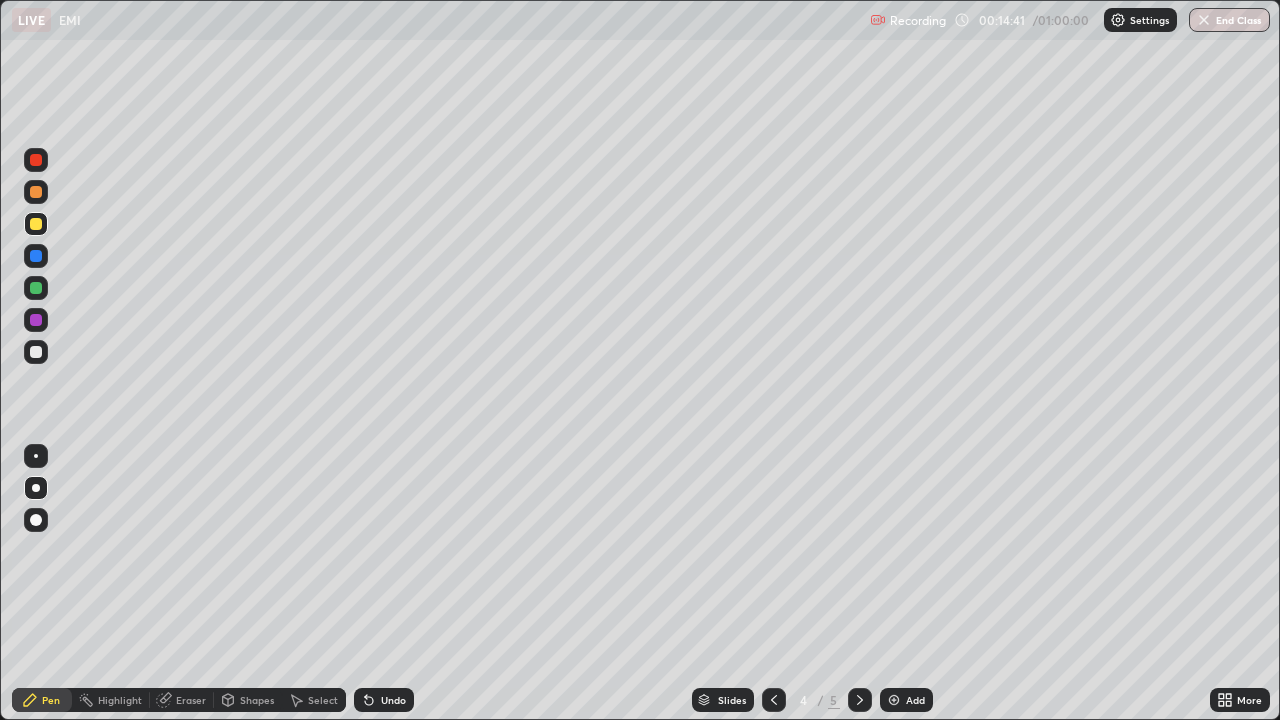 click on "Undo" at bounding box center (393, 700) 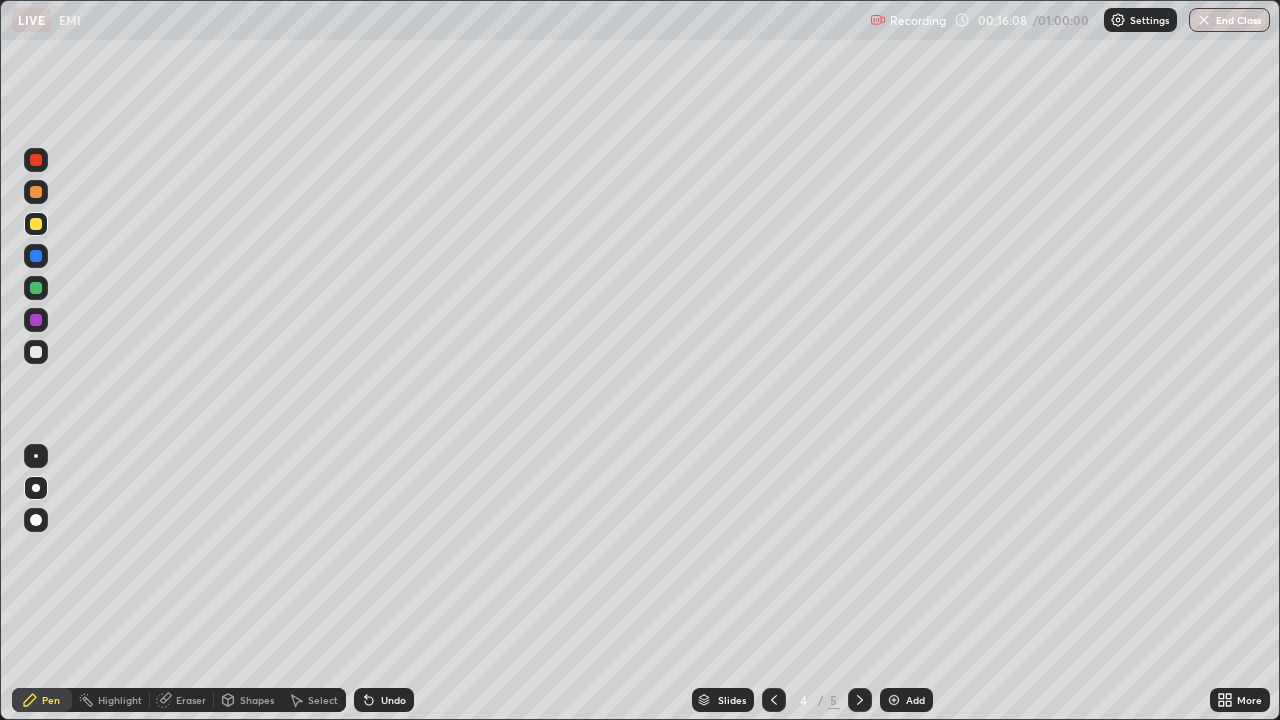 click 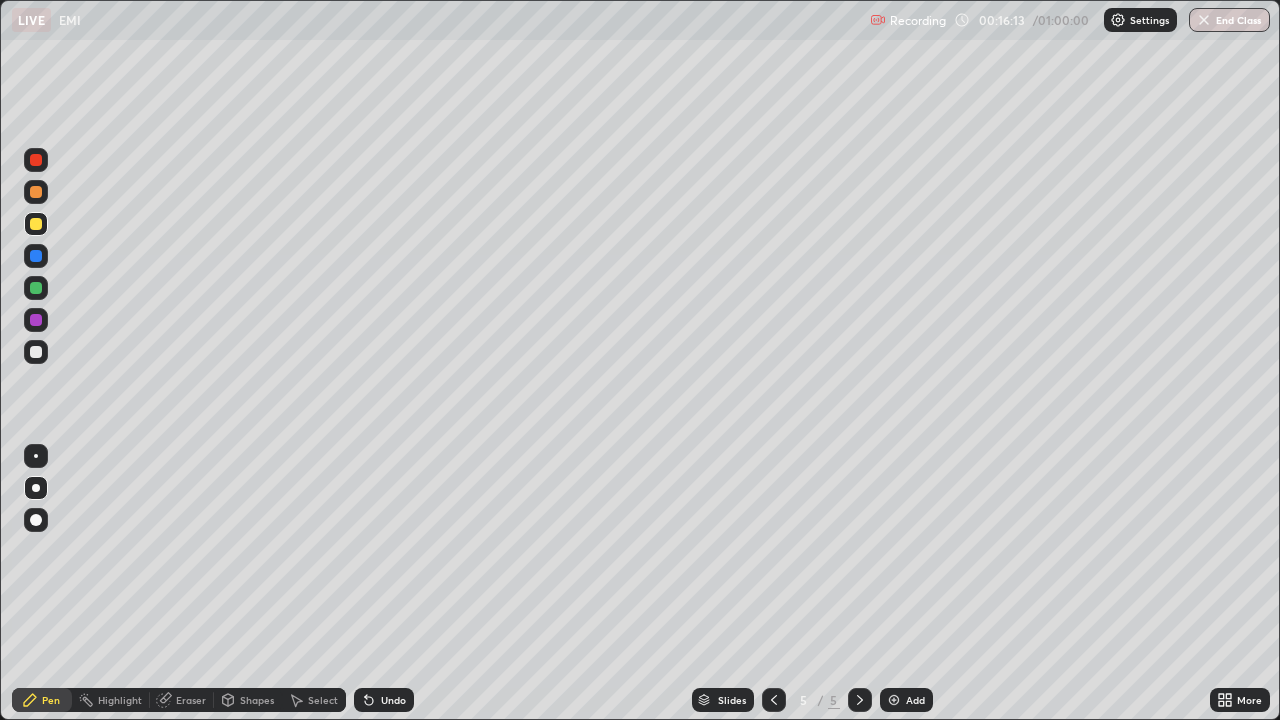 click at bounding box center (36, 192) 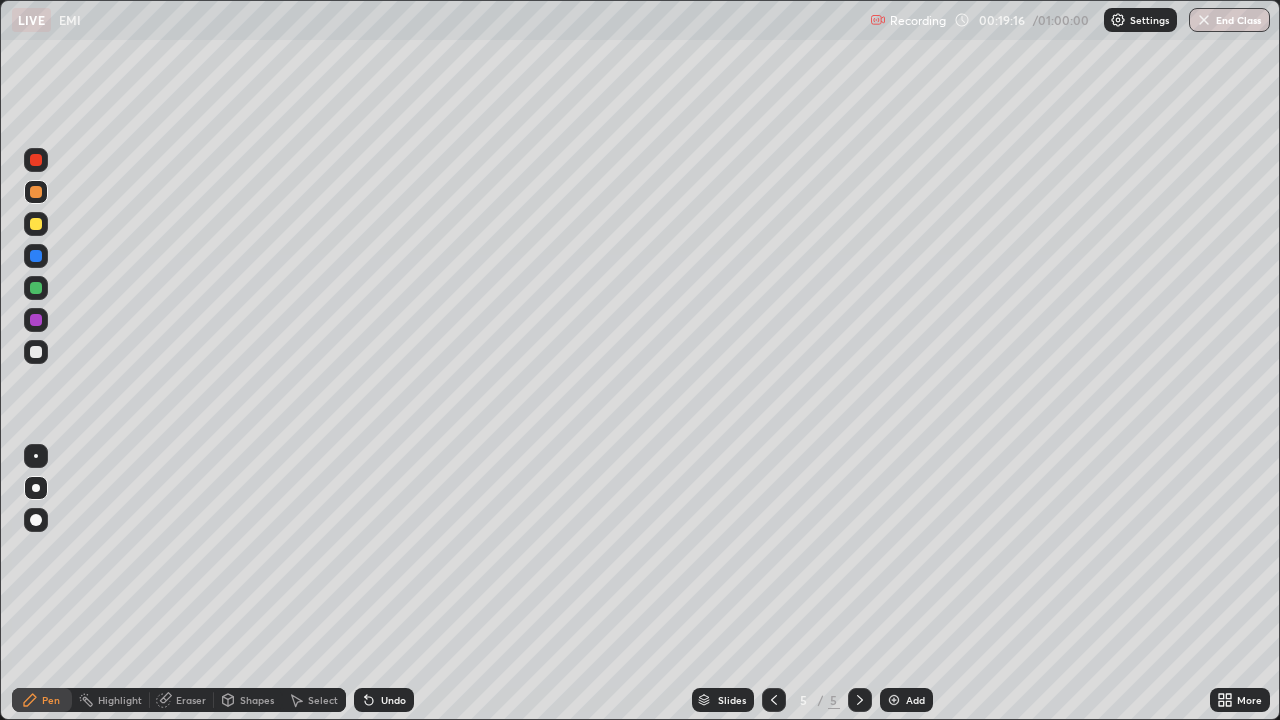 click at bounding box center (36, 352) 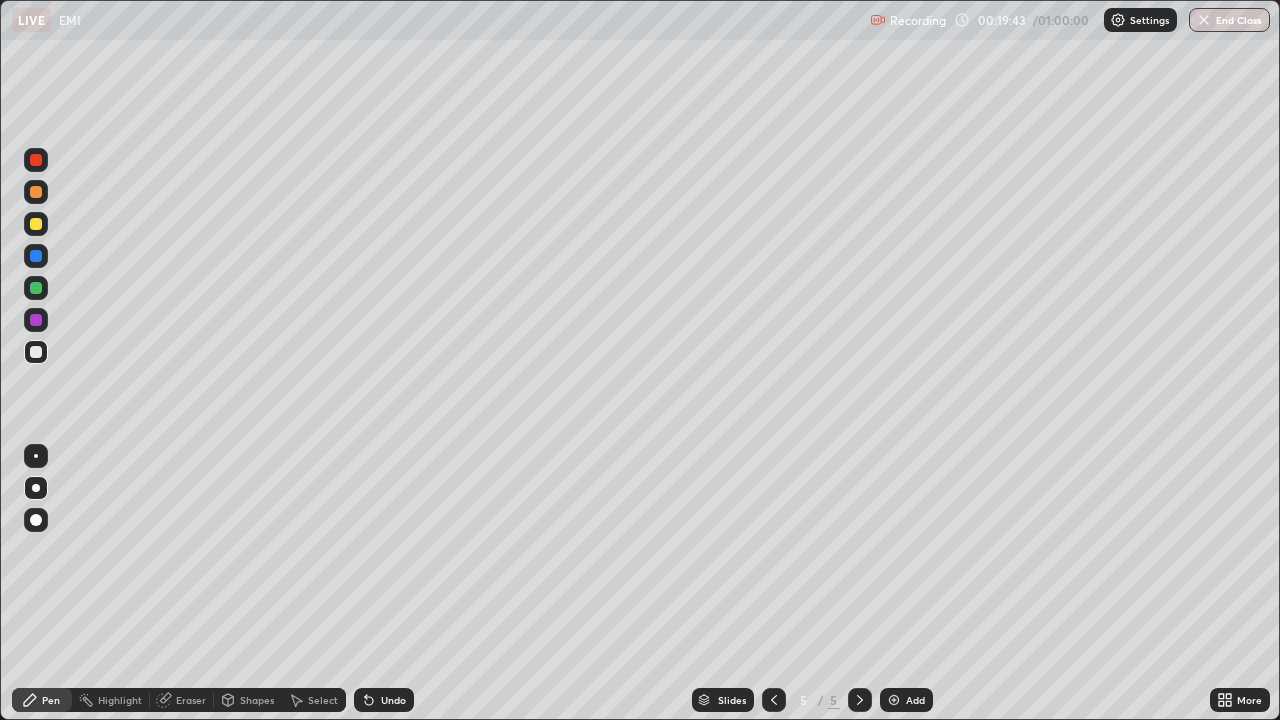click at bounding box center (36, 288) 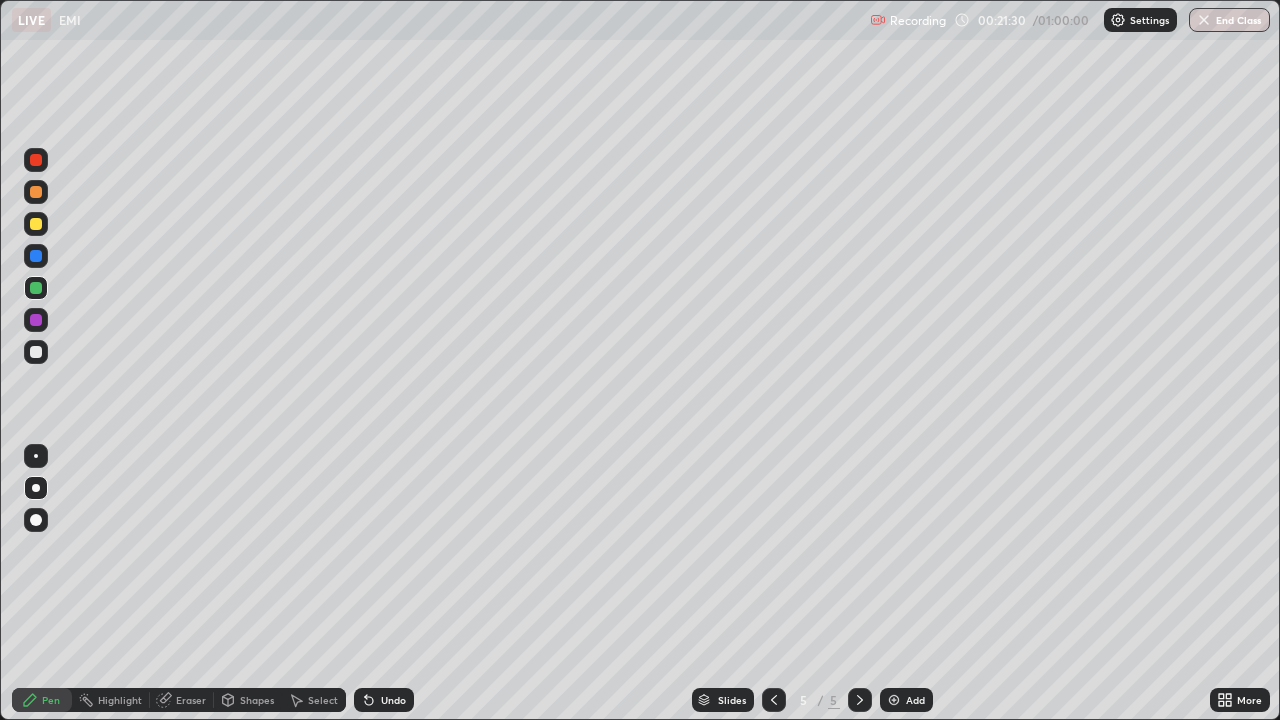 click 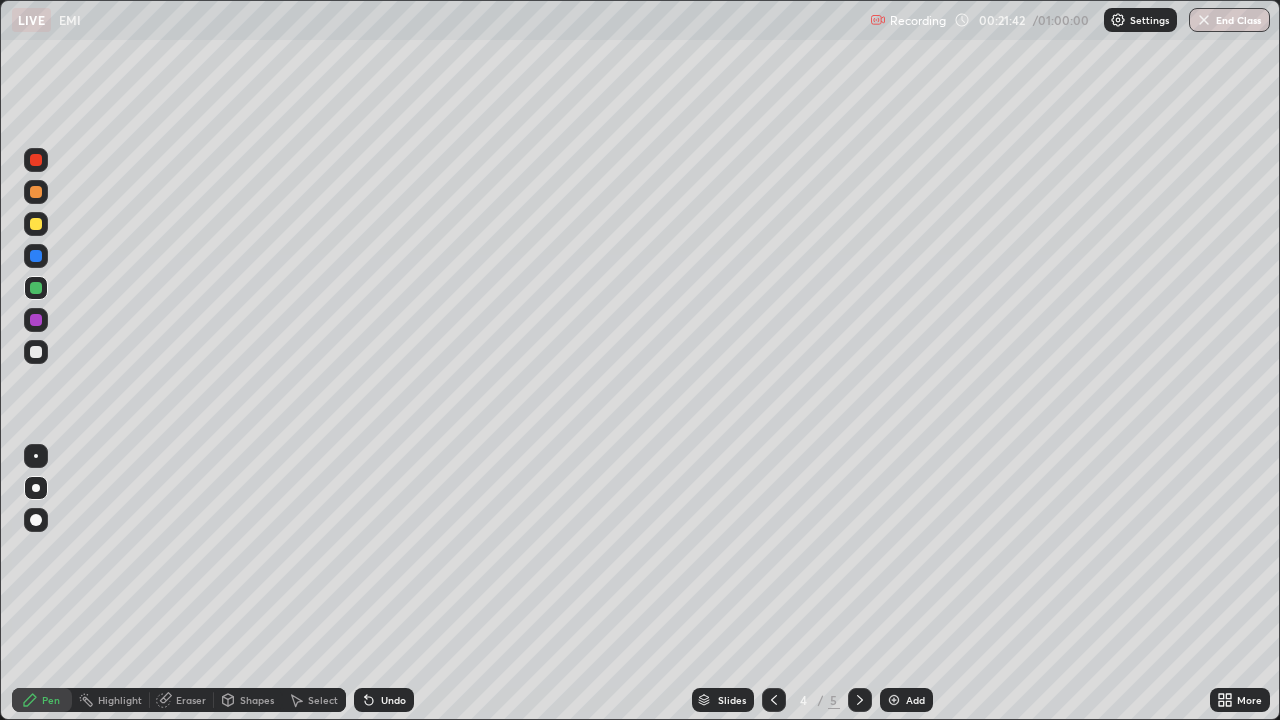 click 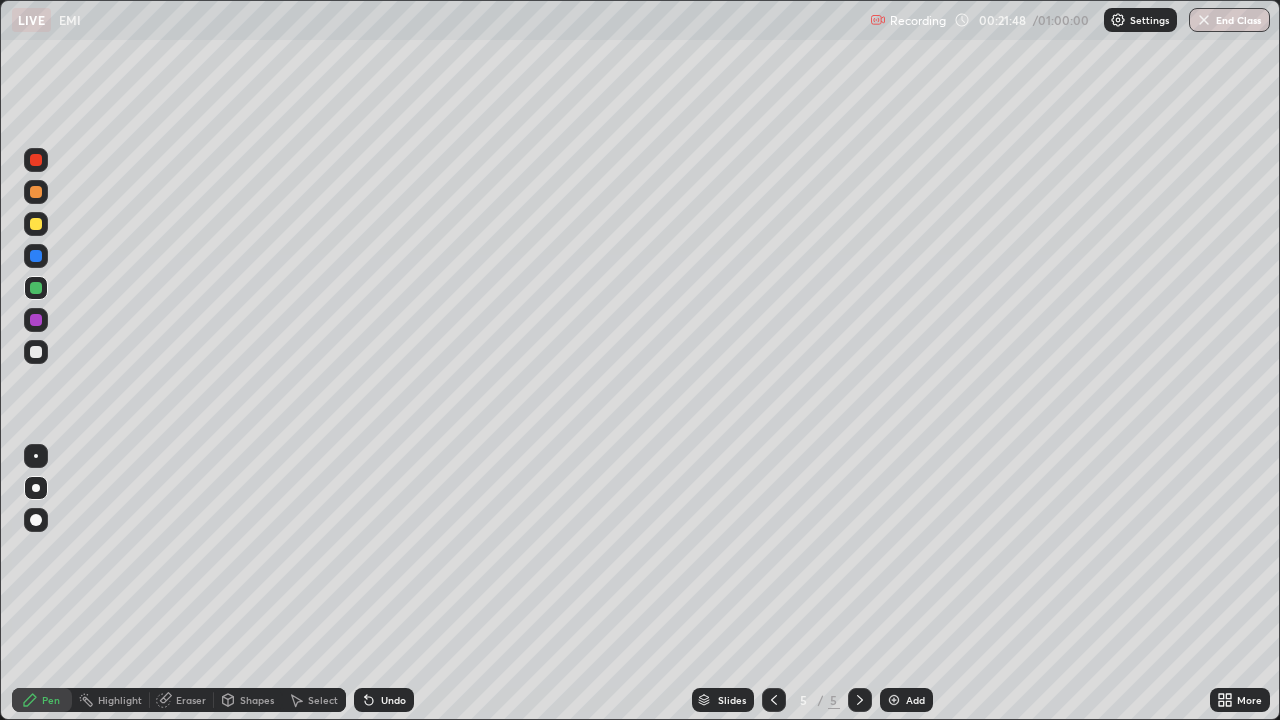 click 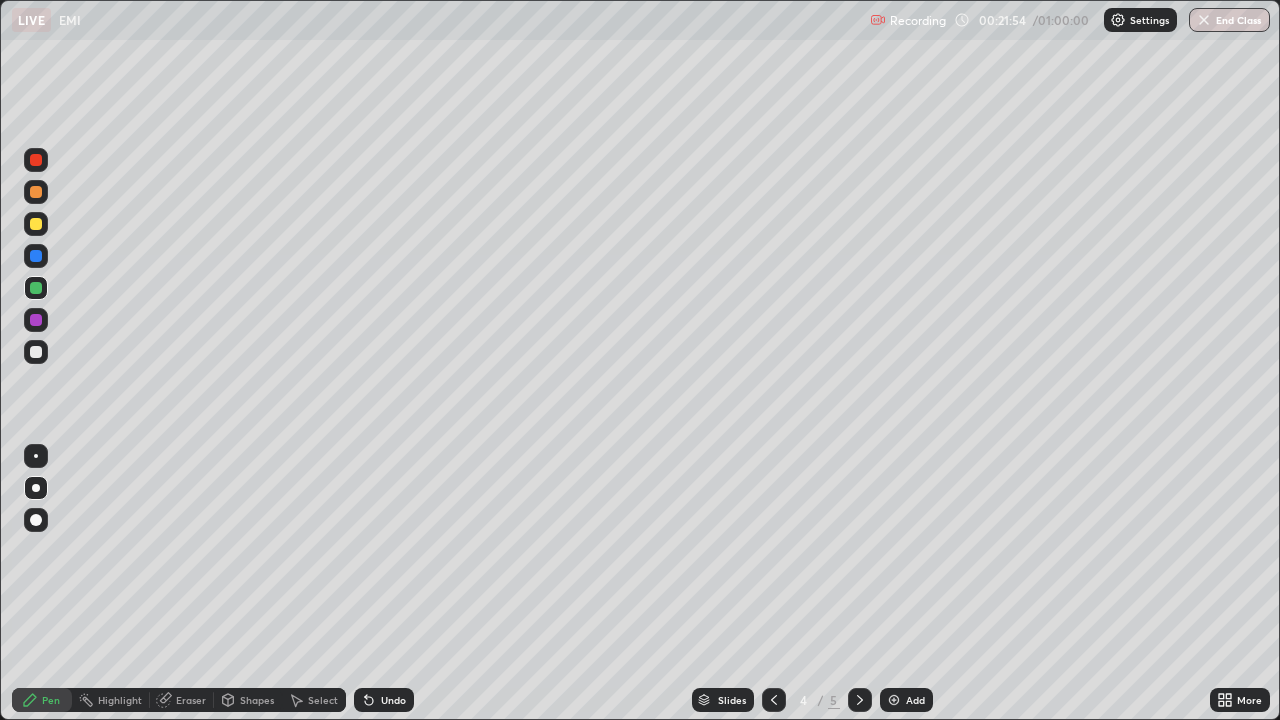 click 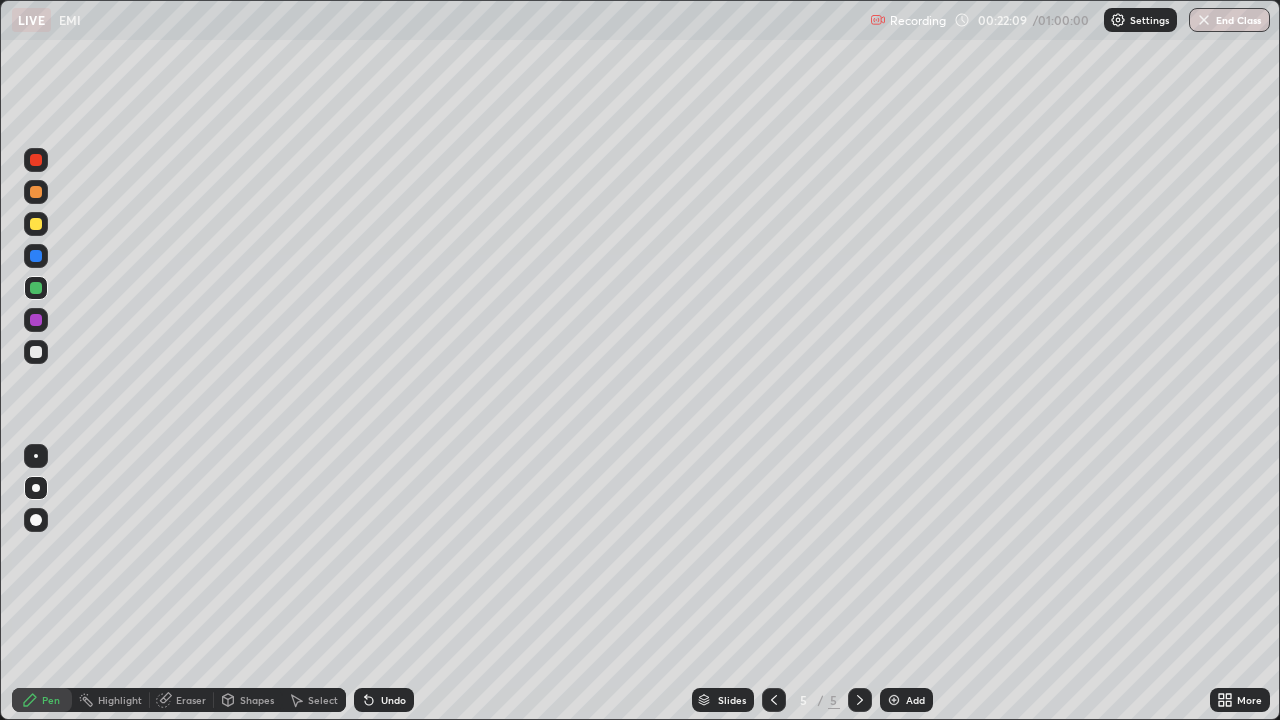 click 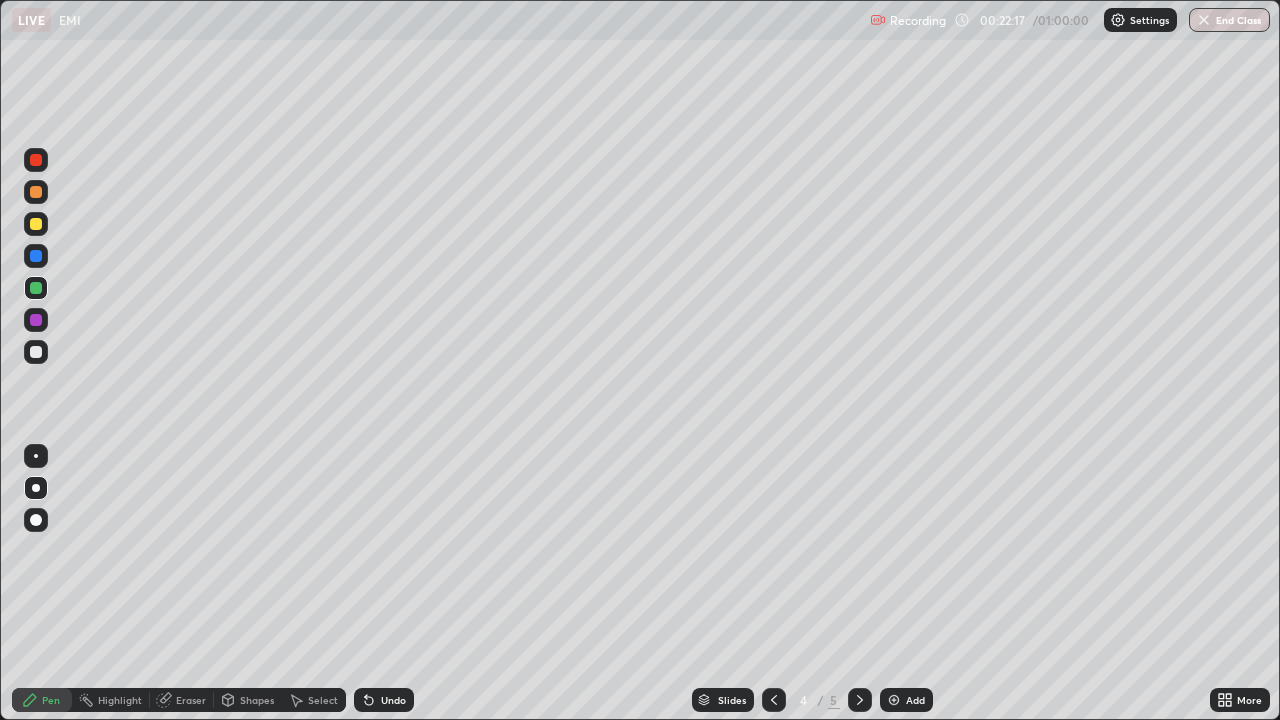 click 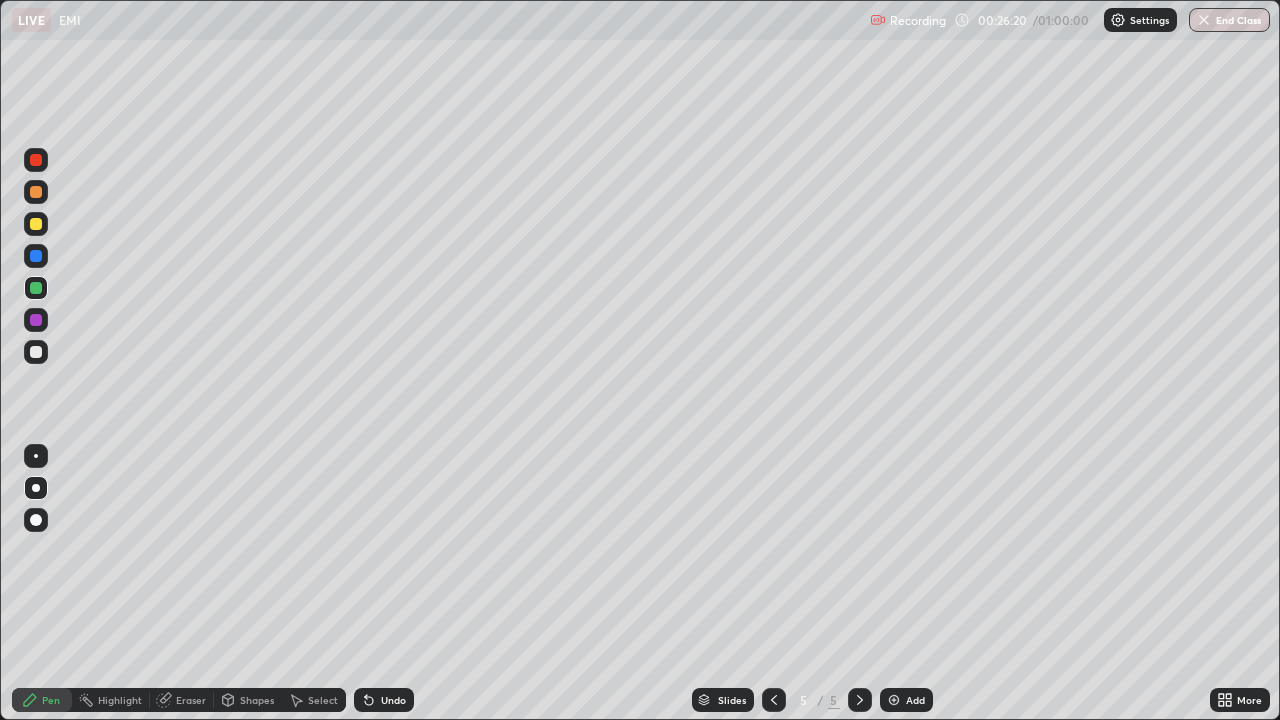 click on "Add" at bounding box center (915, 700) 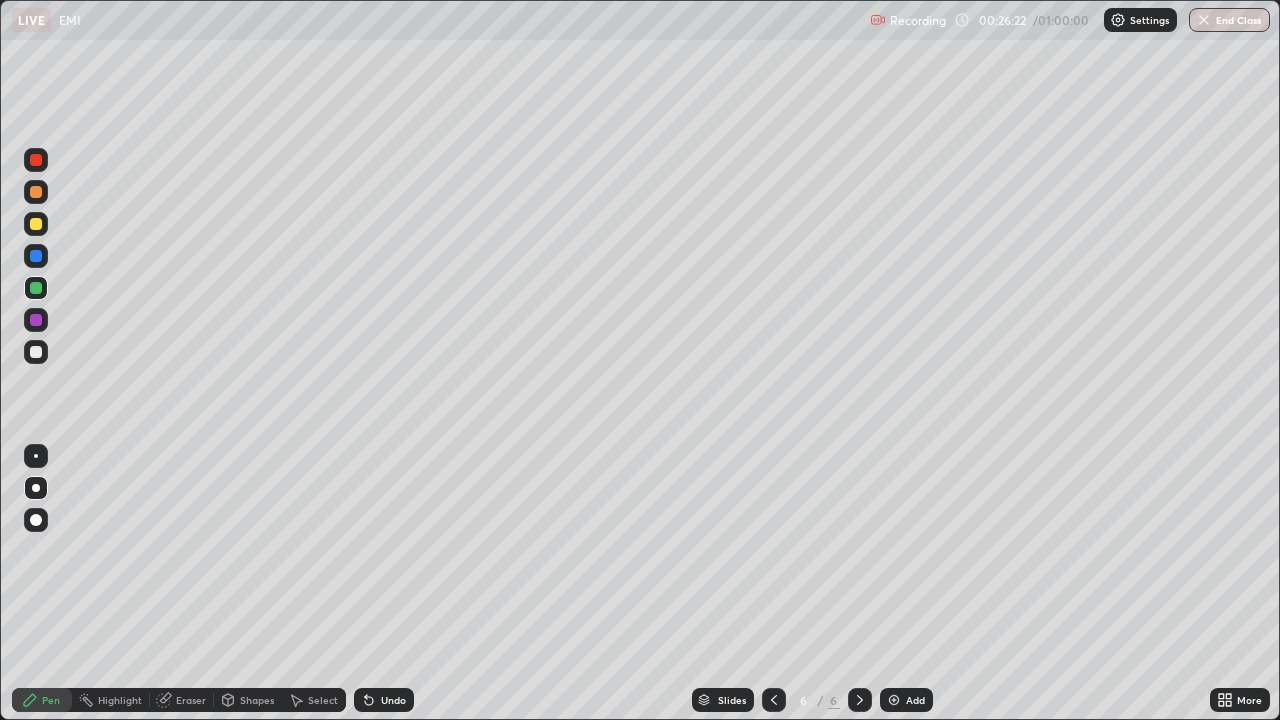 click at bounding box center (36, 288) 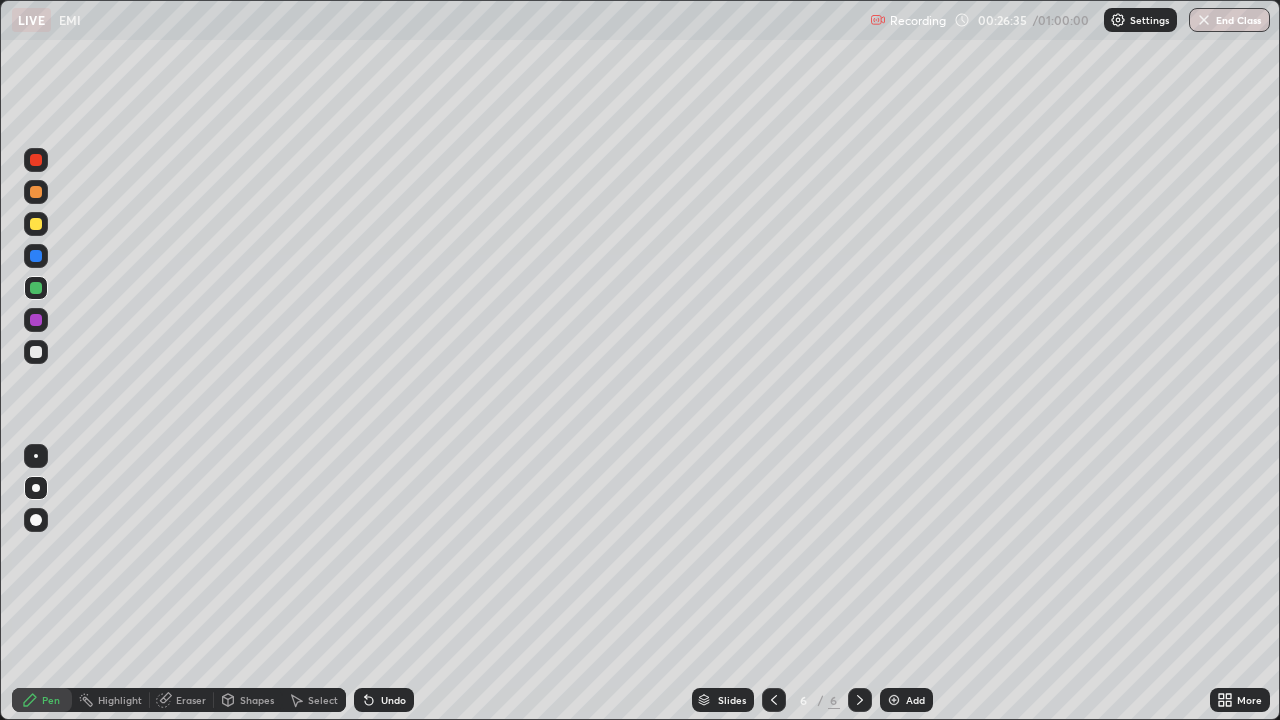 click at bounding box center [36, 192] 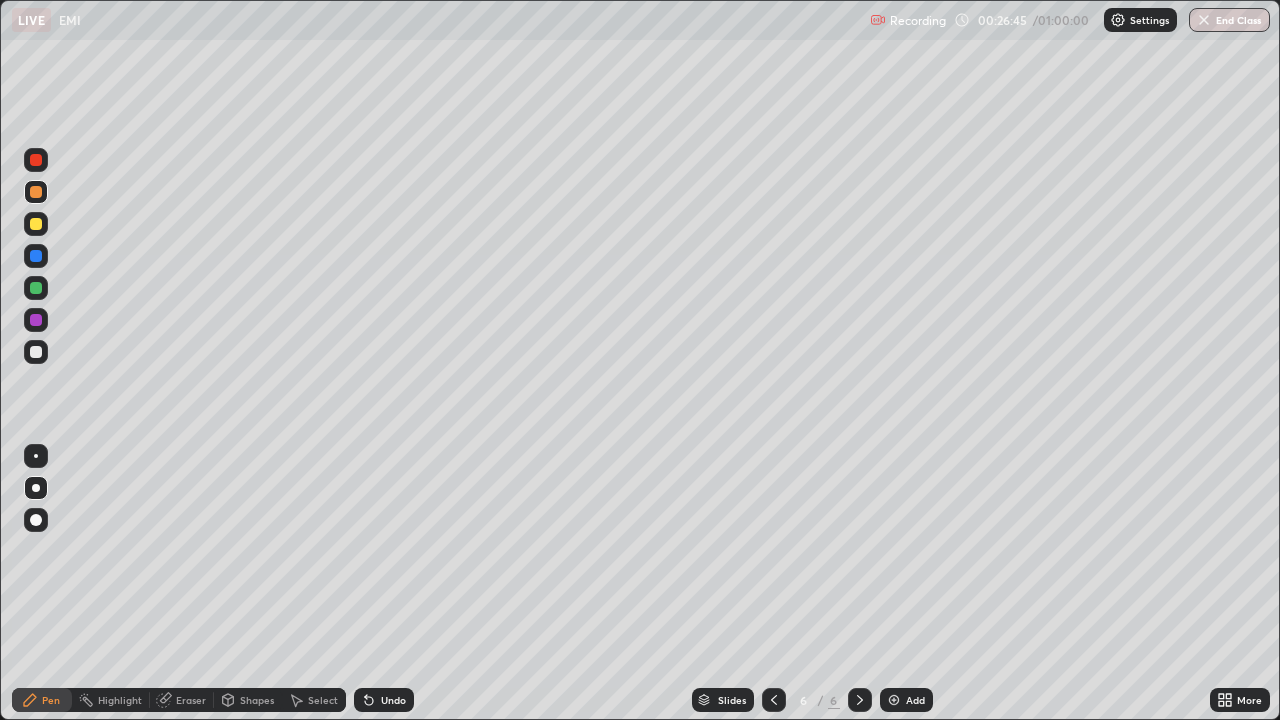 click on "Undo" at bounding box center [393, 700] 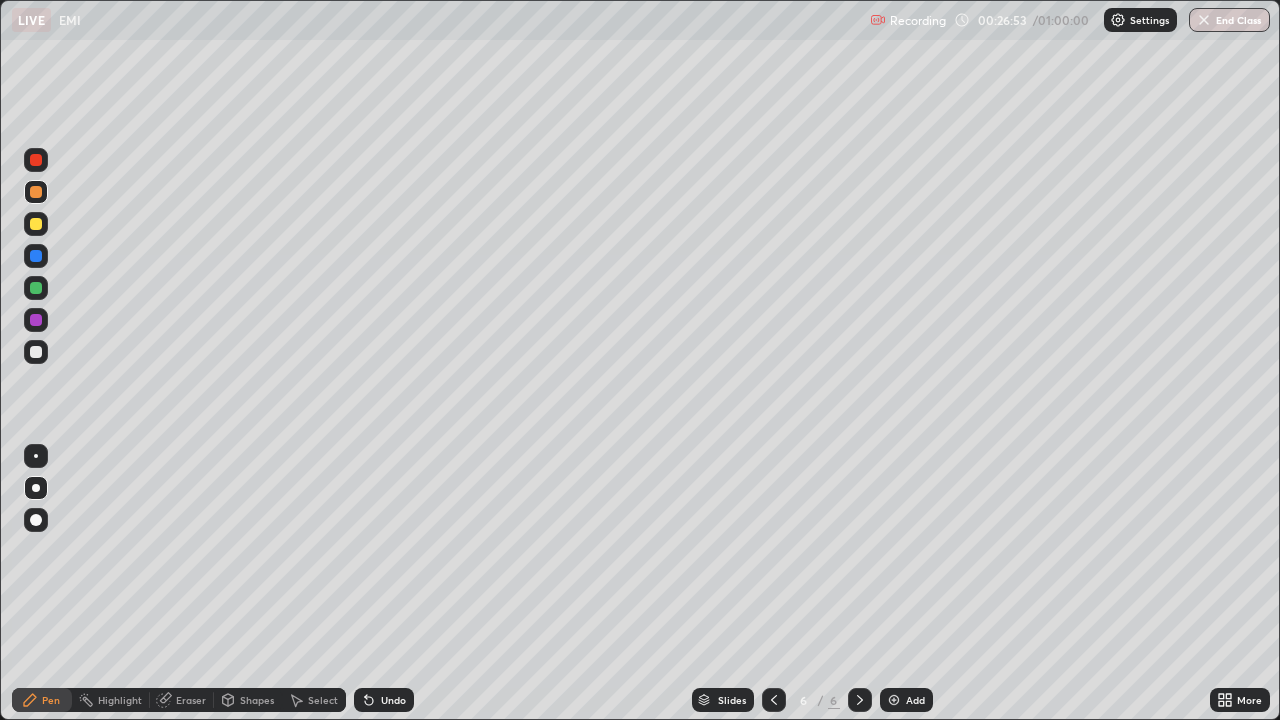 click at bounding box center [36, 224] 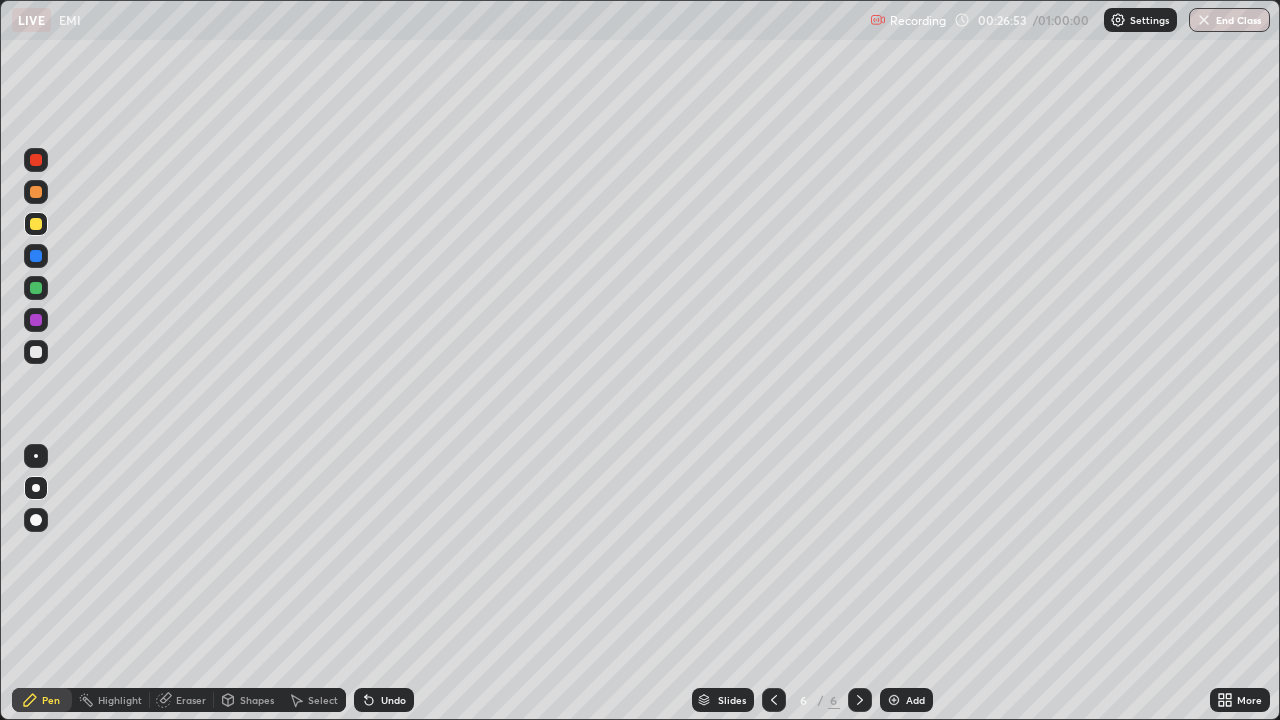 click at bounding box center (36, 256) 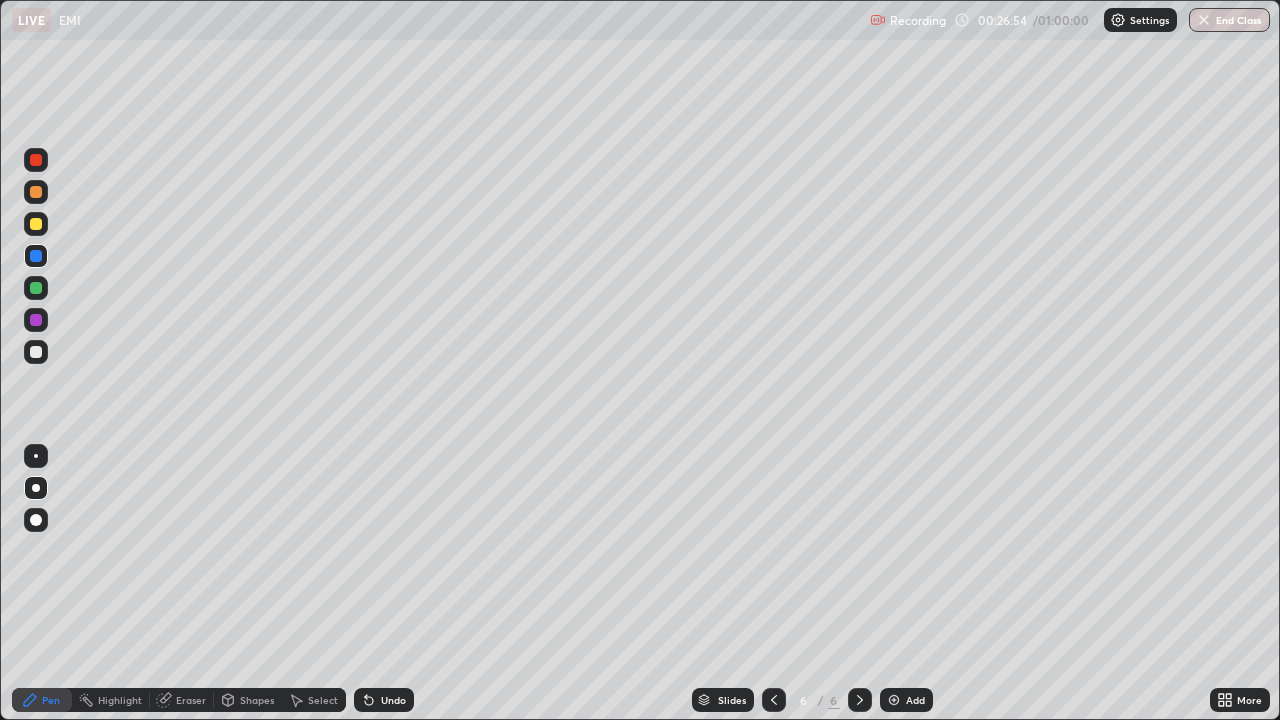 click at bounding box center (36, 288) 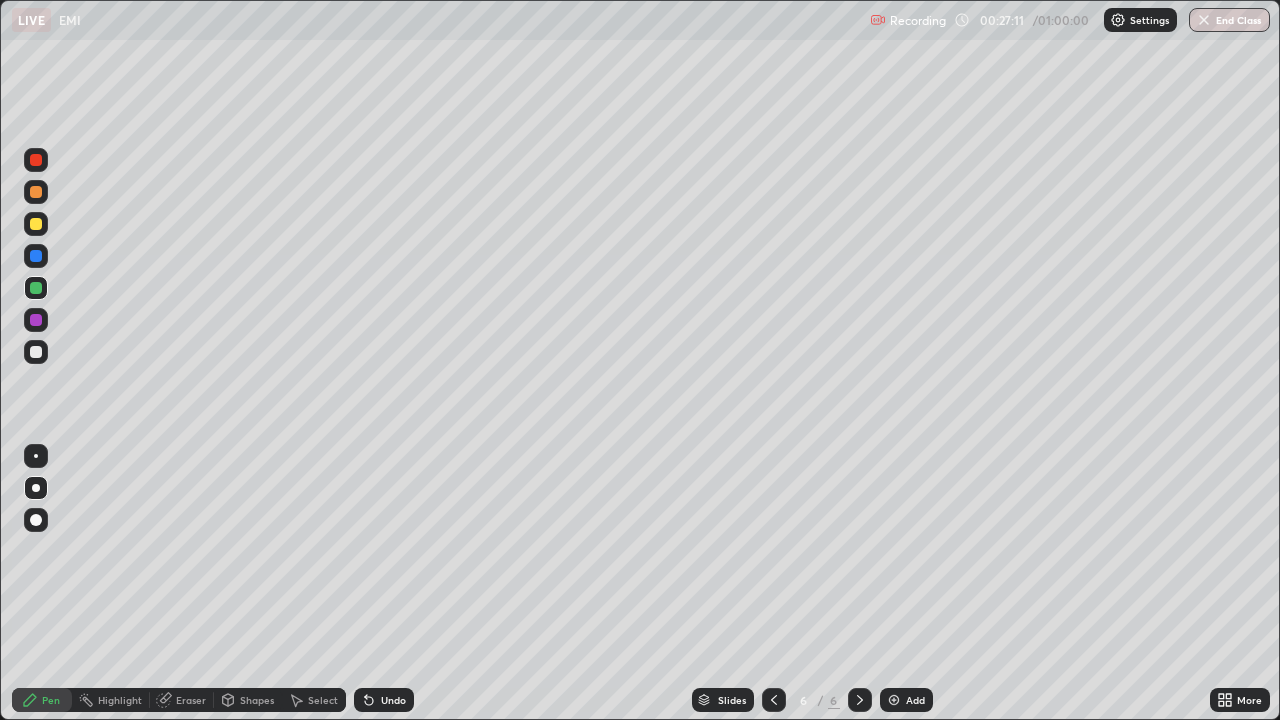 click on "Eraser" at bounding box center [191, 700] 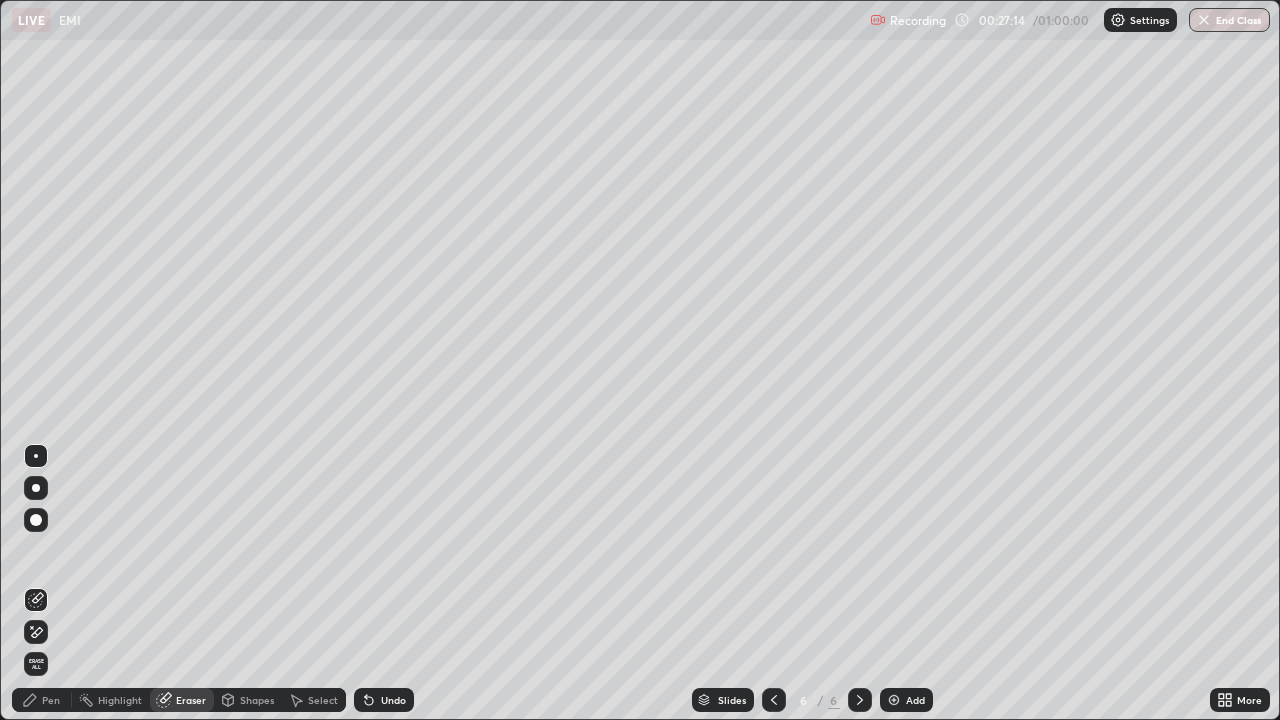 click on "Pen" at bounding box center (51, 700) 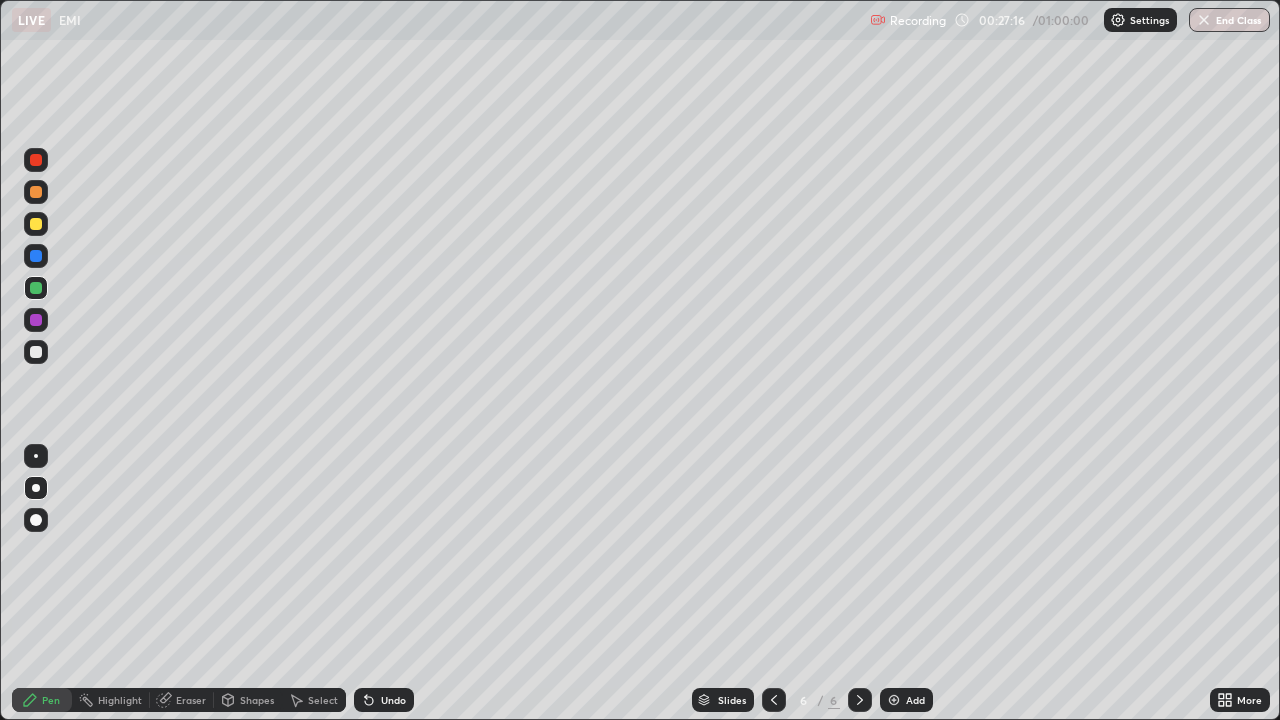 click at bounding box center [36, 320] 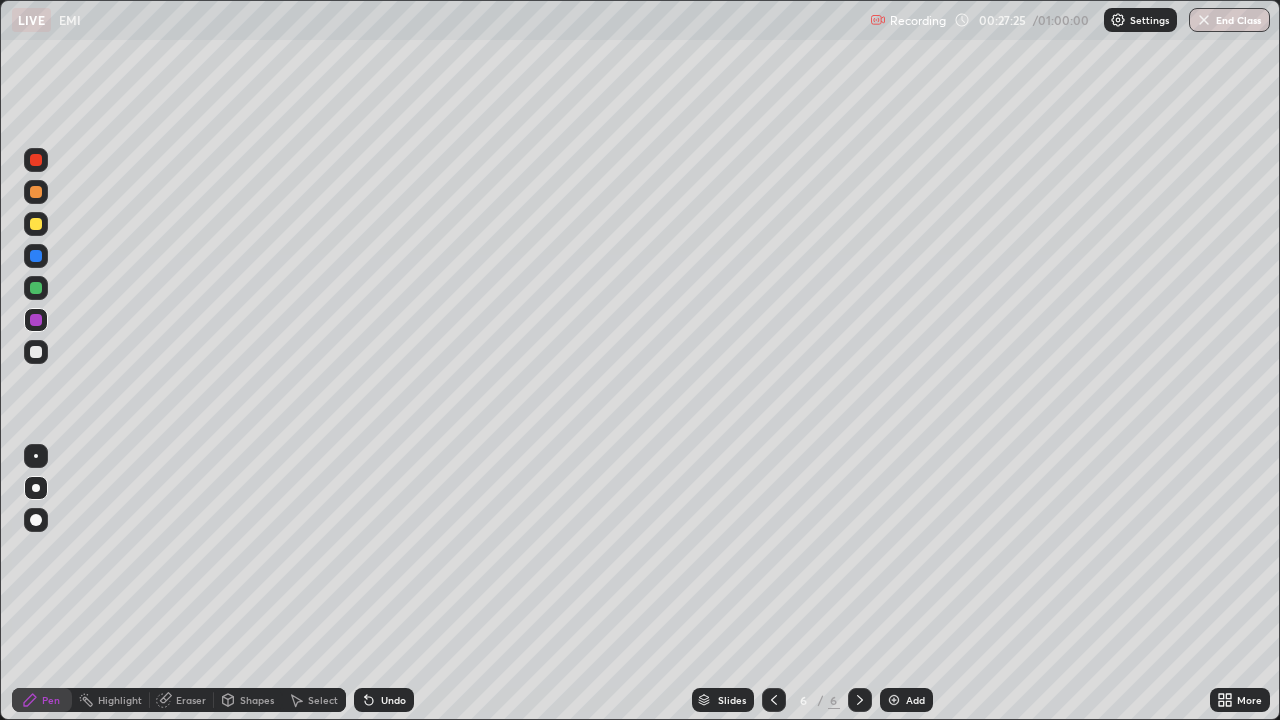 click at bounding box center (36, 192) 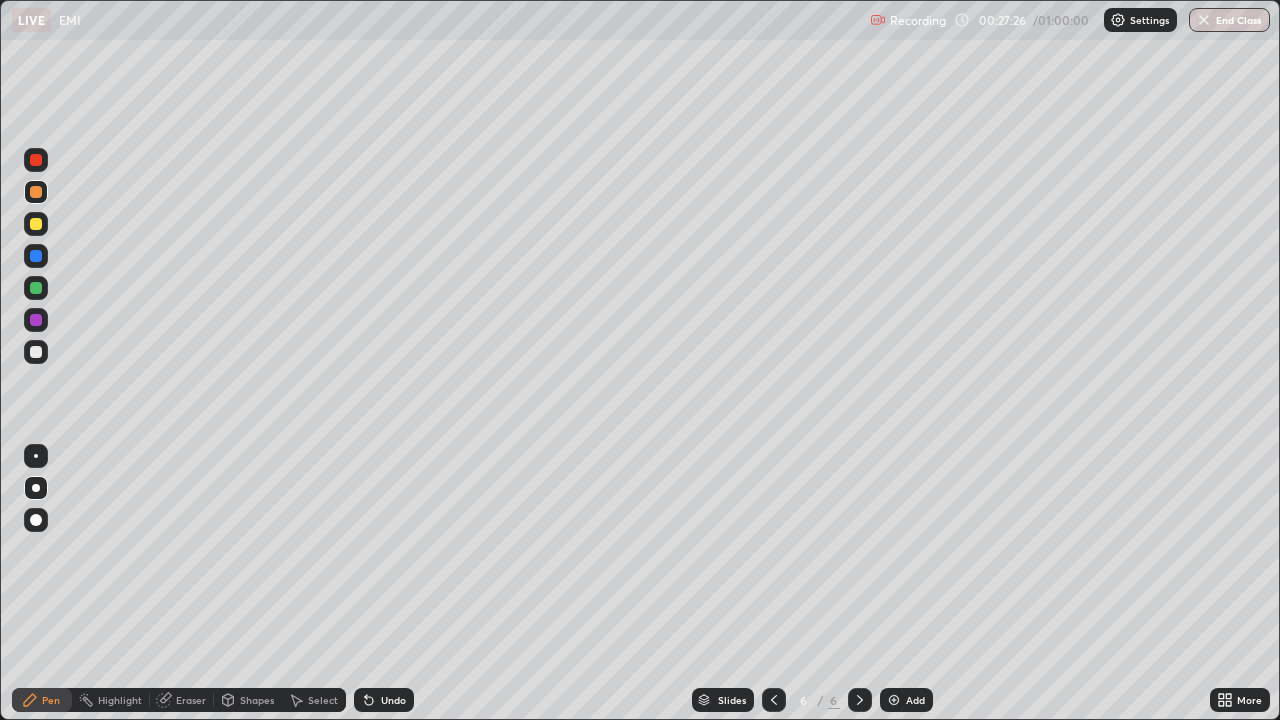 click at bounding box center [36, 288] 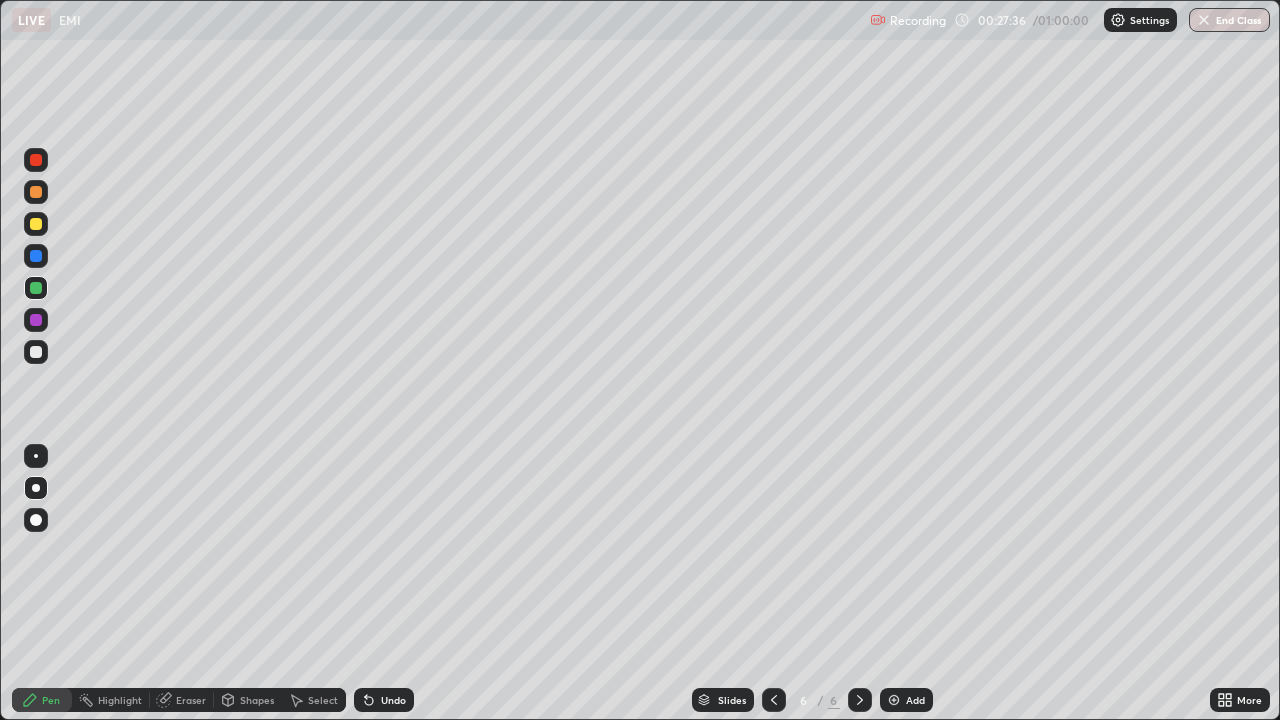 click on "Undo" at bounding box center [384, 700] 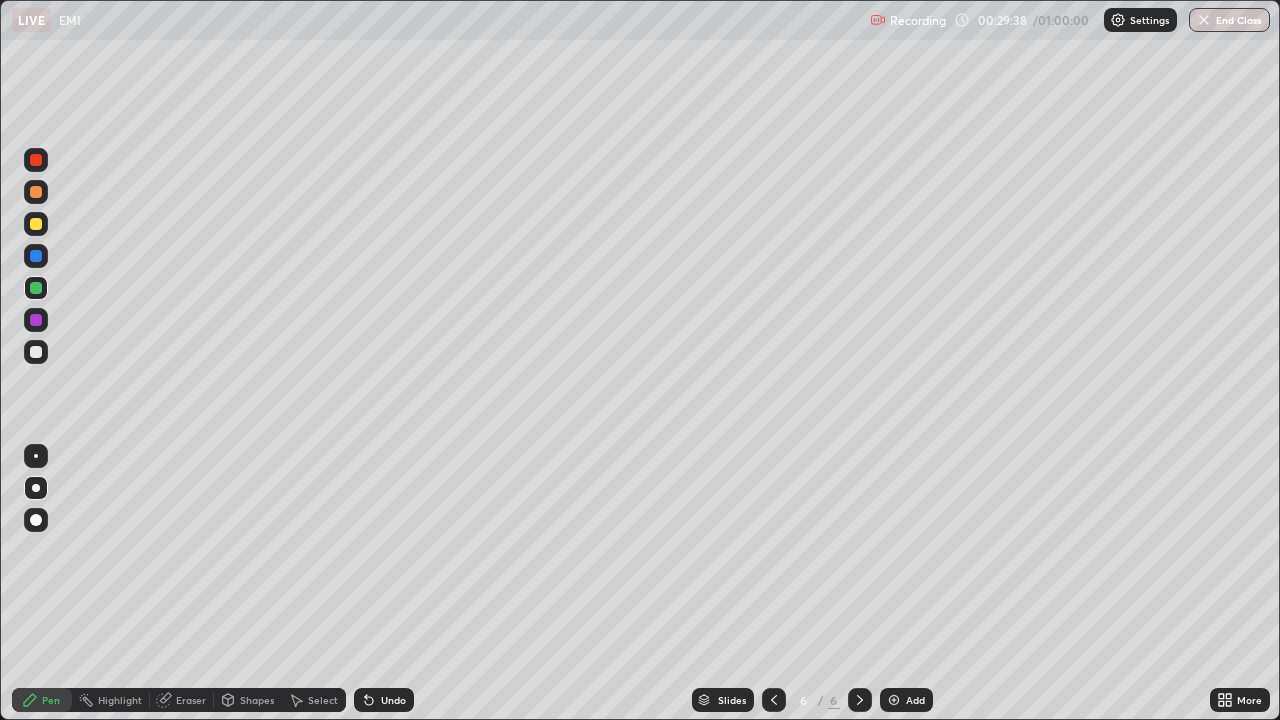 click at bounding box center (36, 224) 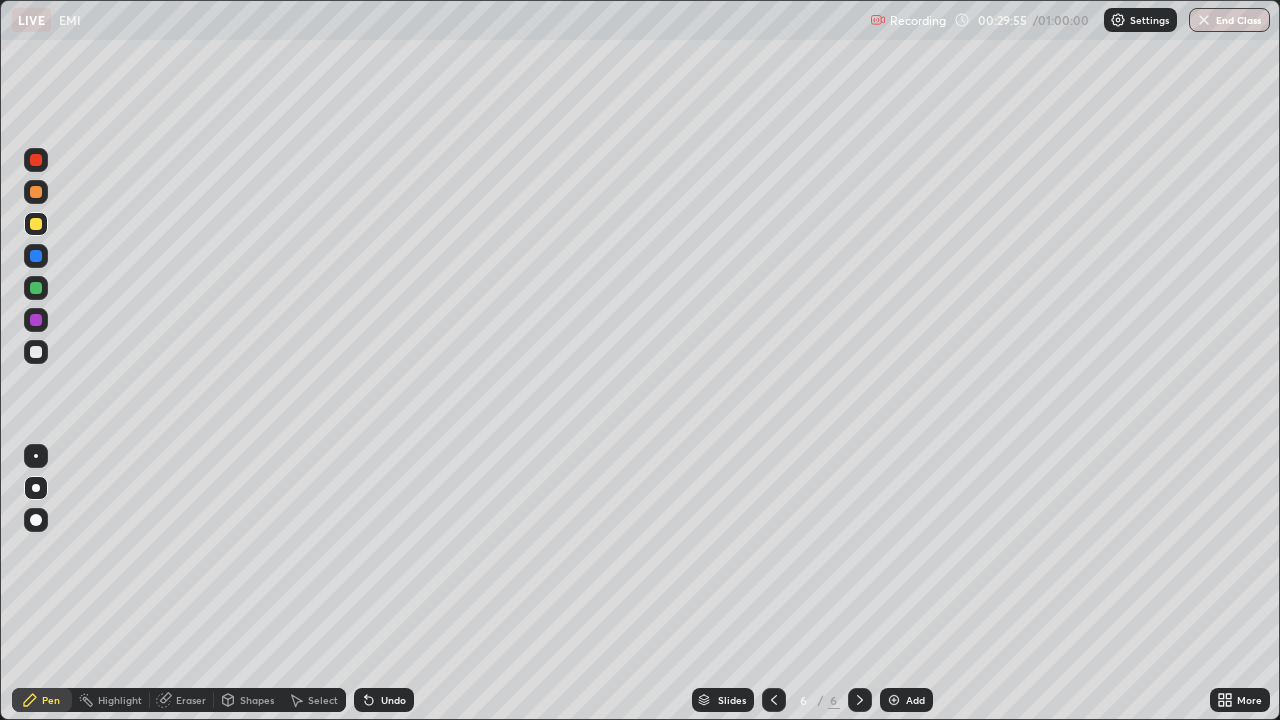click on "Shapes" at bounding box center (257, 700) 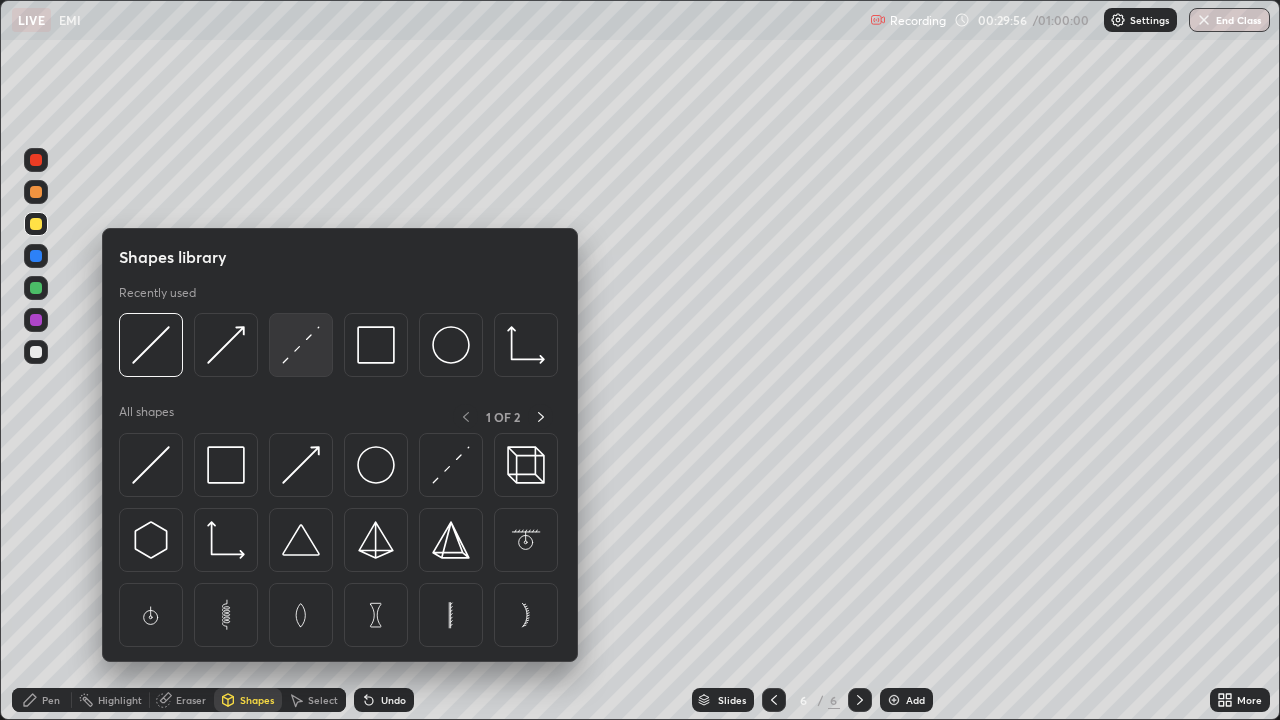click at bounding box center [301, 345] 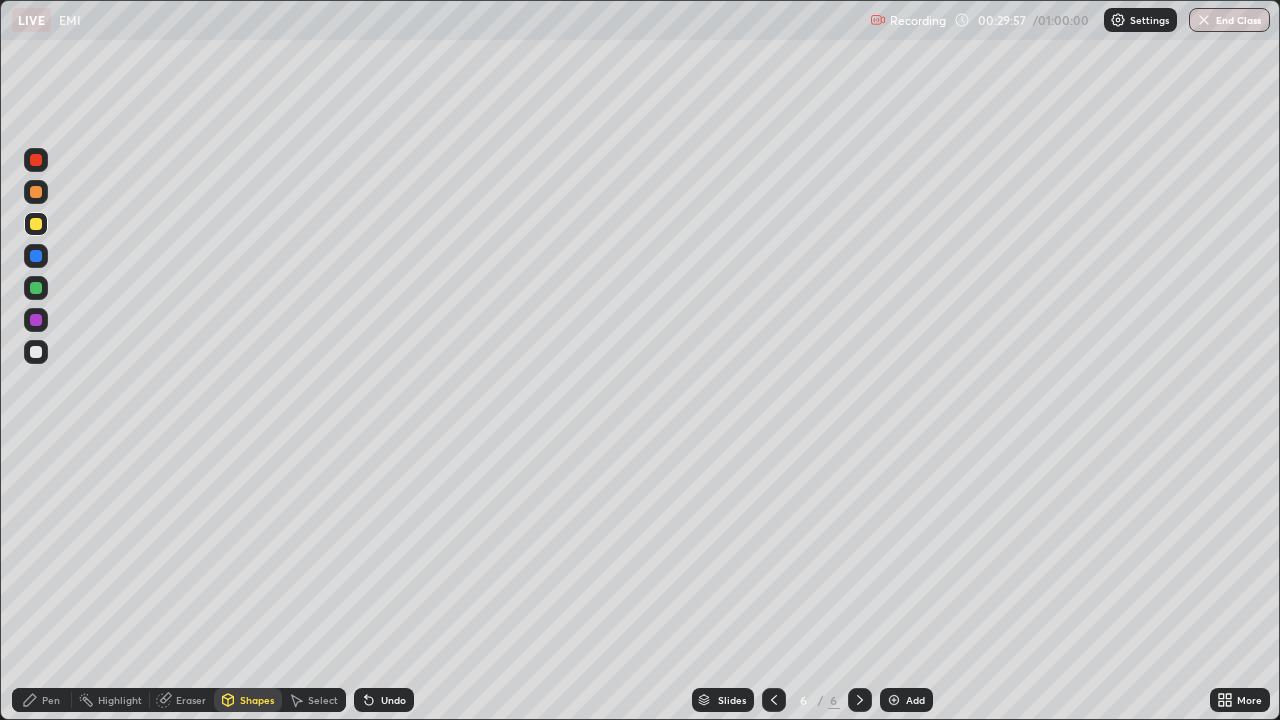 click at bounding box center (36, 320) 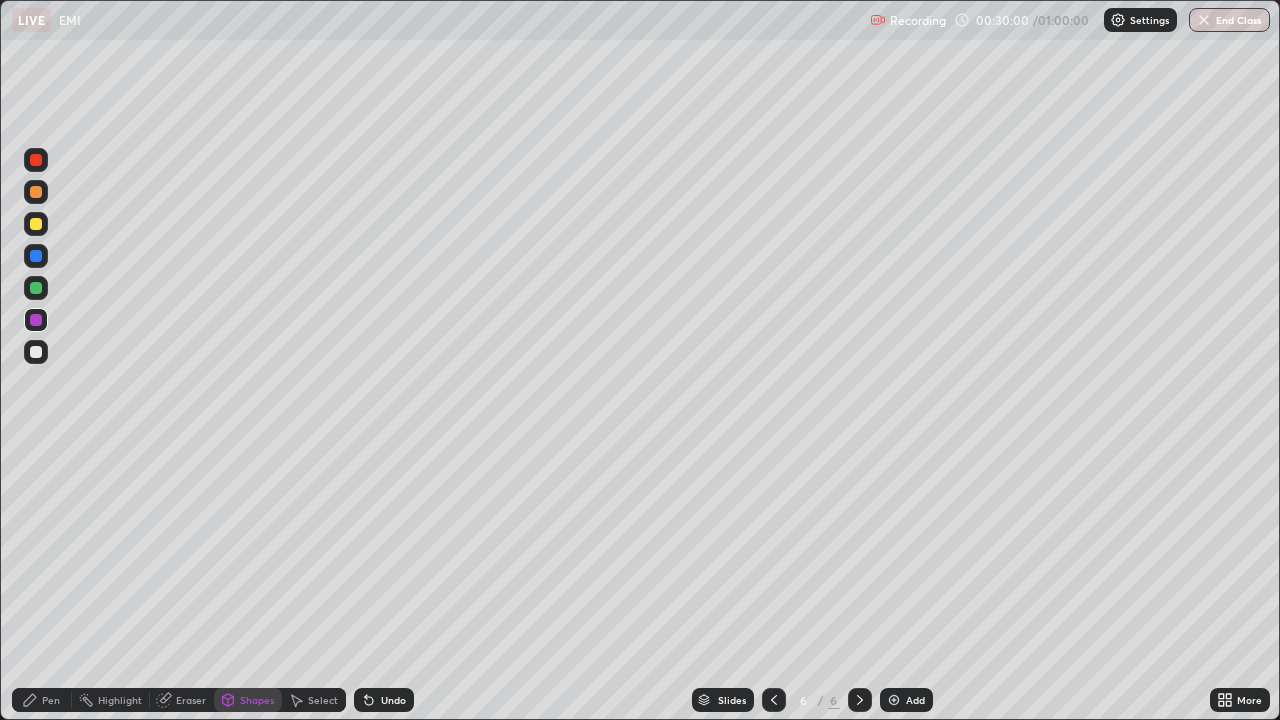 click on "Pen" at bounding box center (51, 700) 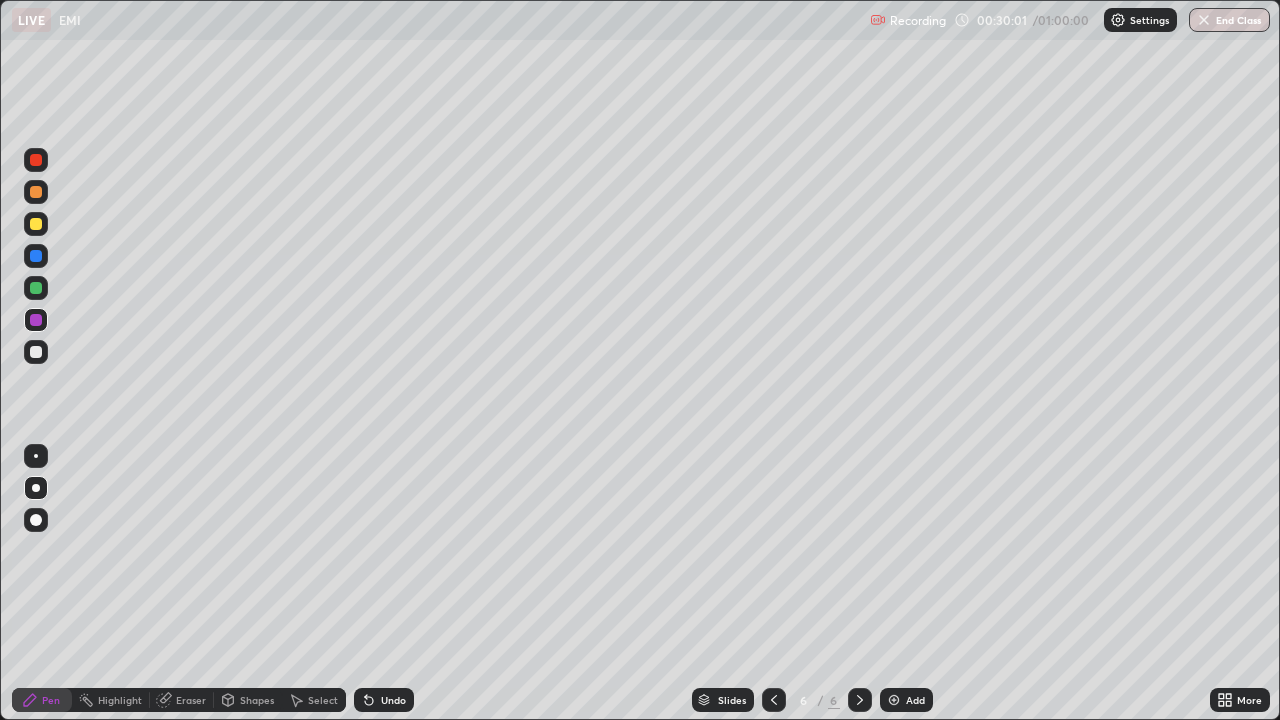 click at bounding box center [36, 352] 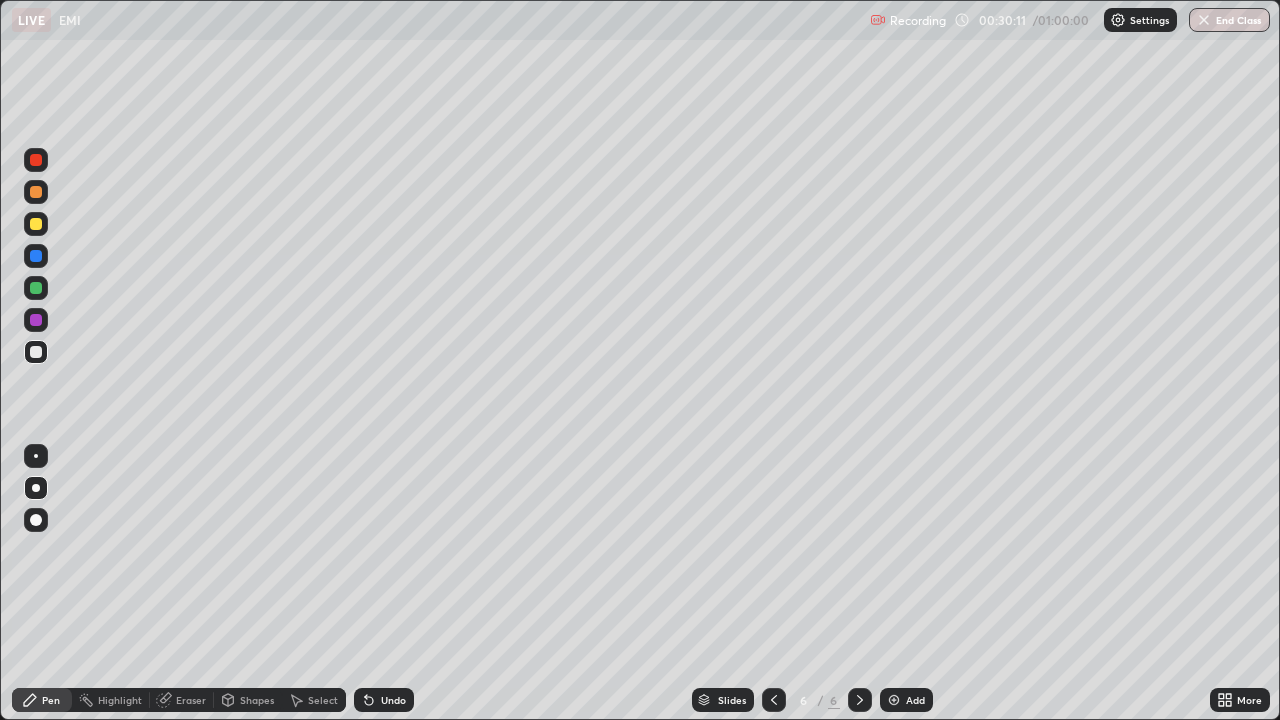 click at bounding box center [36, 288] 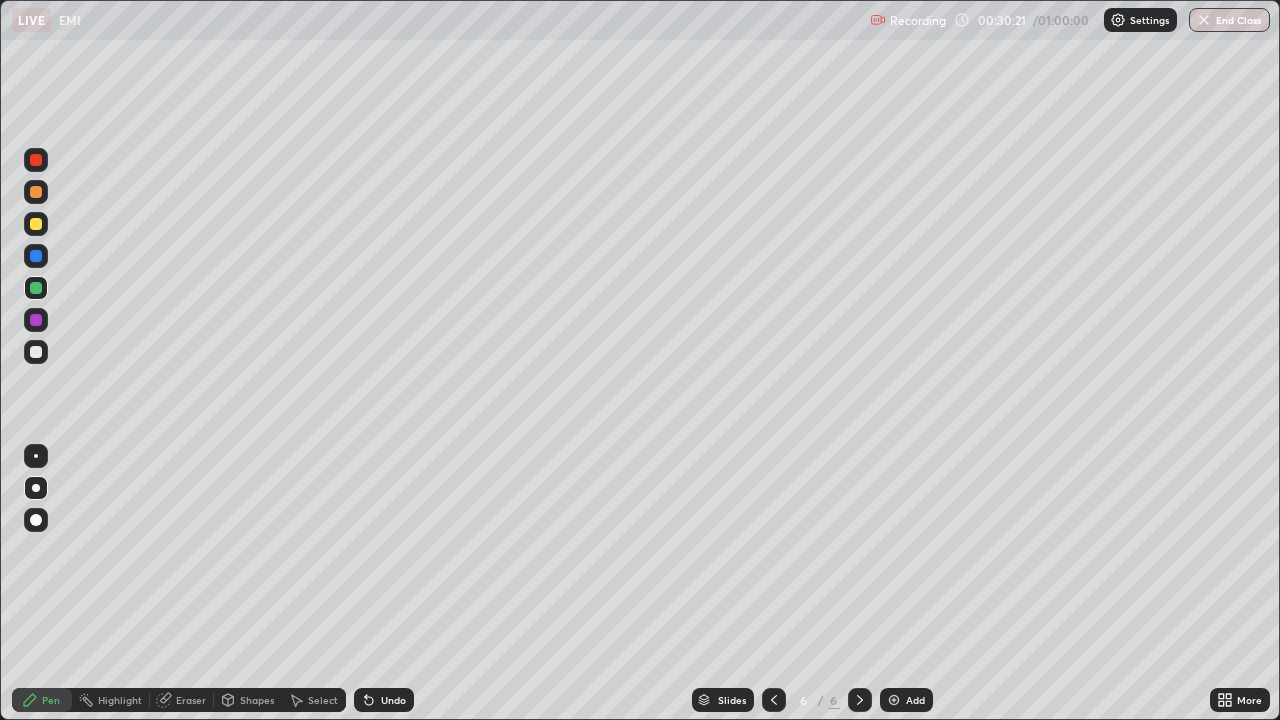 click at bounding box center (36, 288) 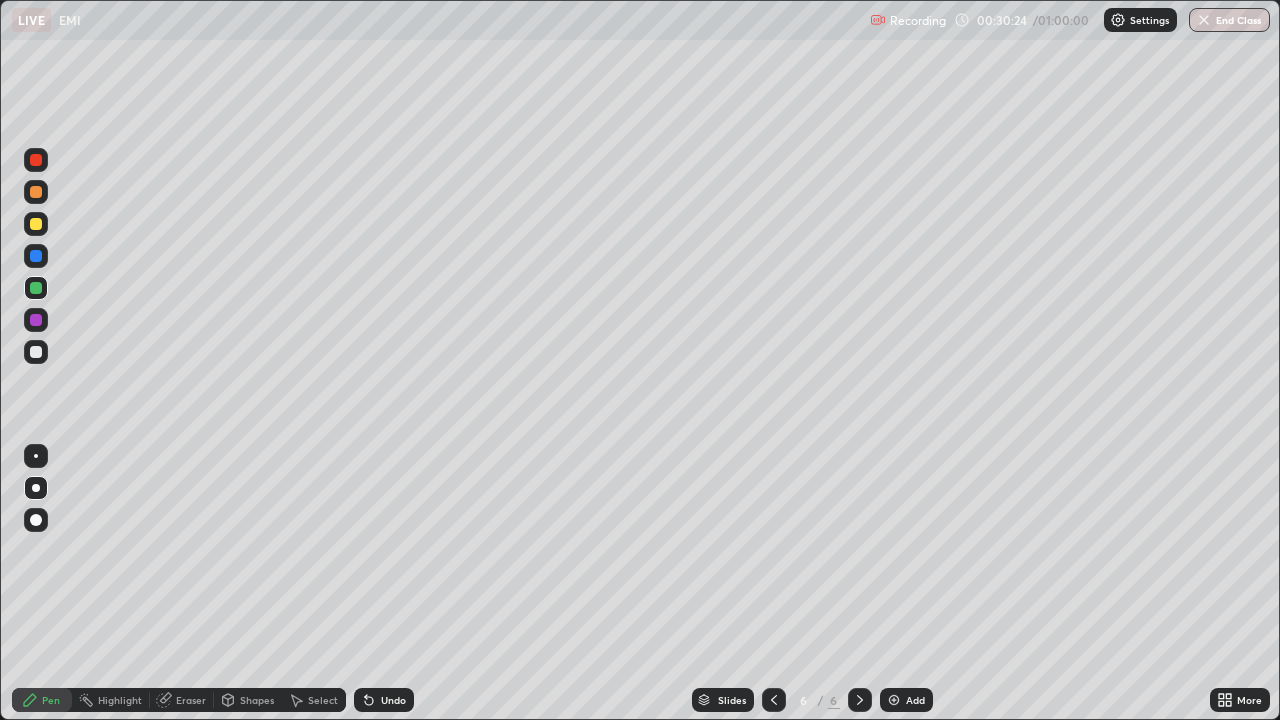 click at bounding box center [36, 352] 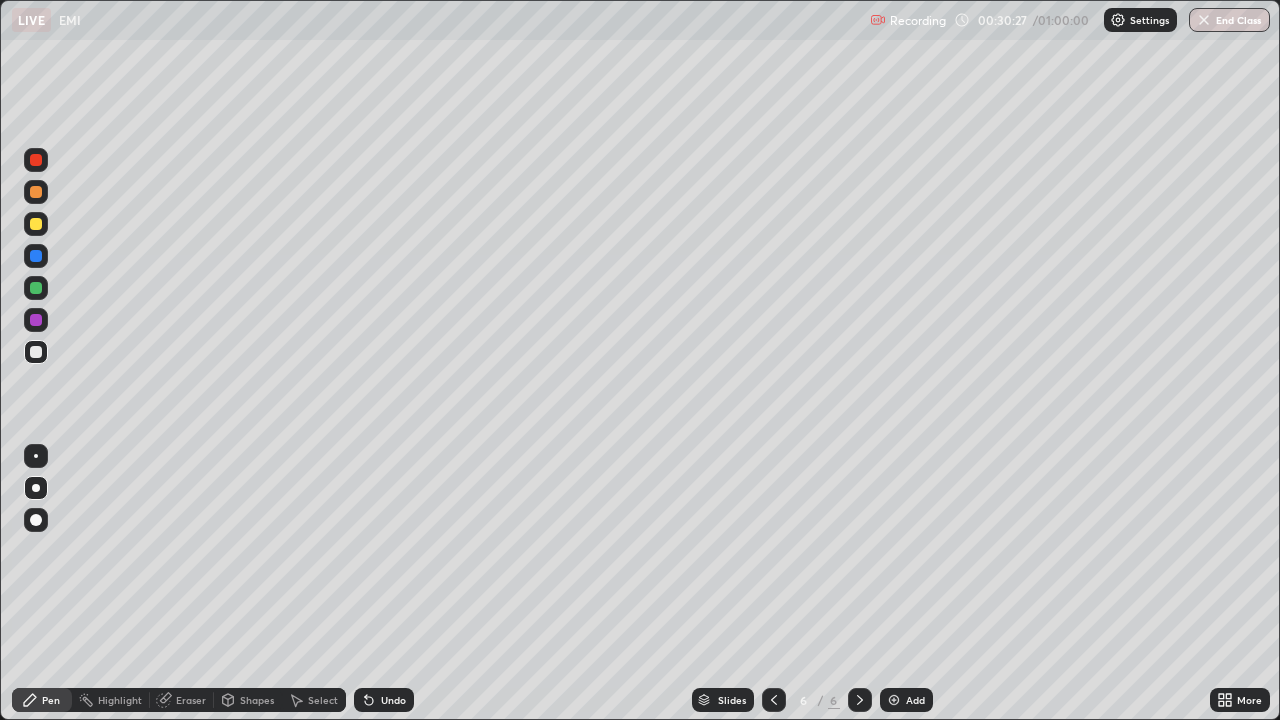 click at bounding box center (36, 224) 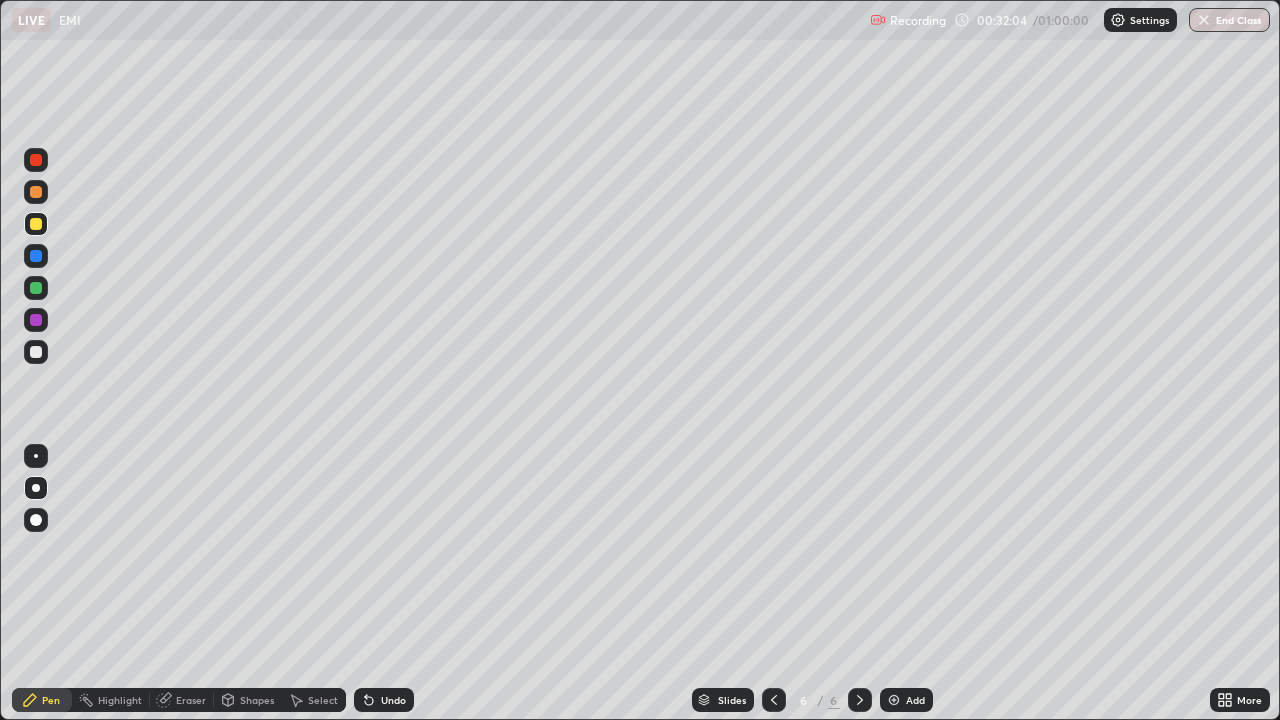 click on "Add" at bounding box center [915, 700] 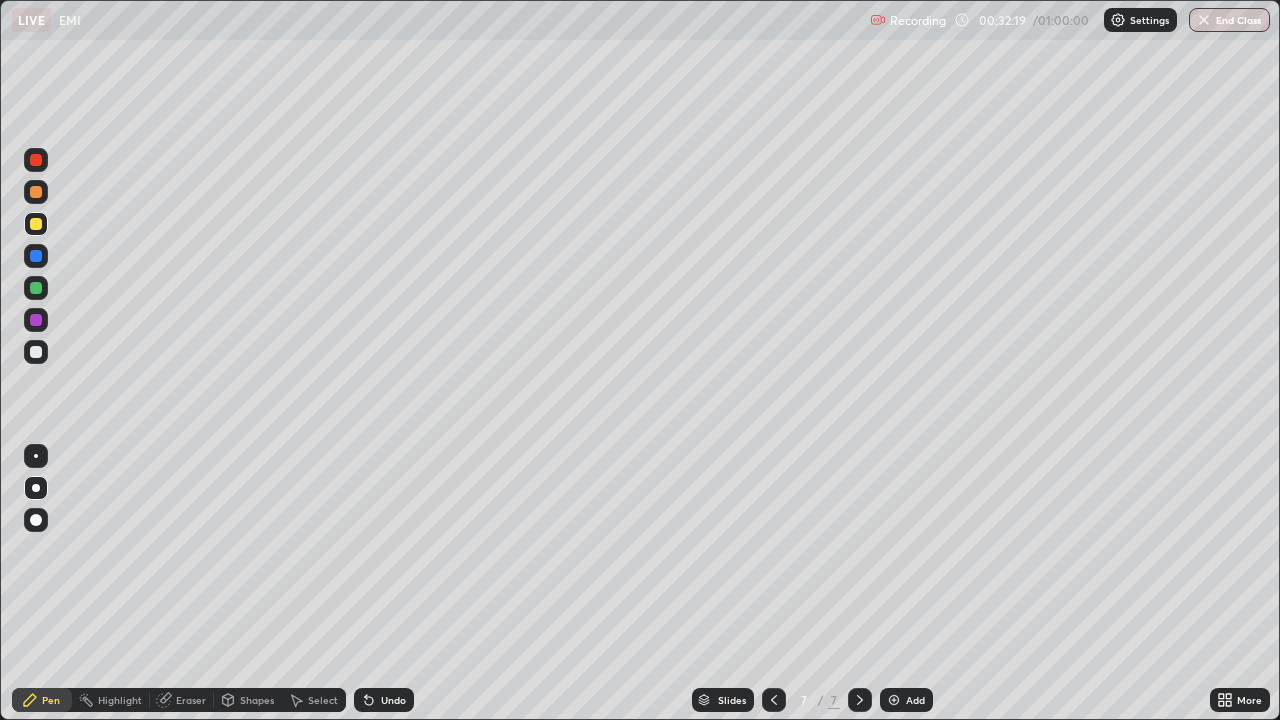 click on "Undo" at bounding box center [393, 700] 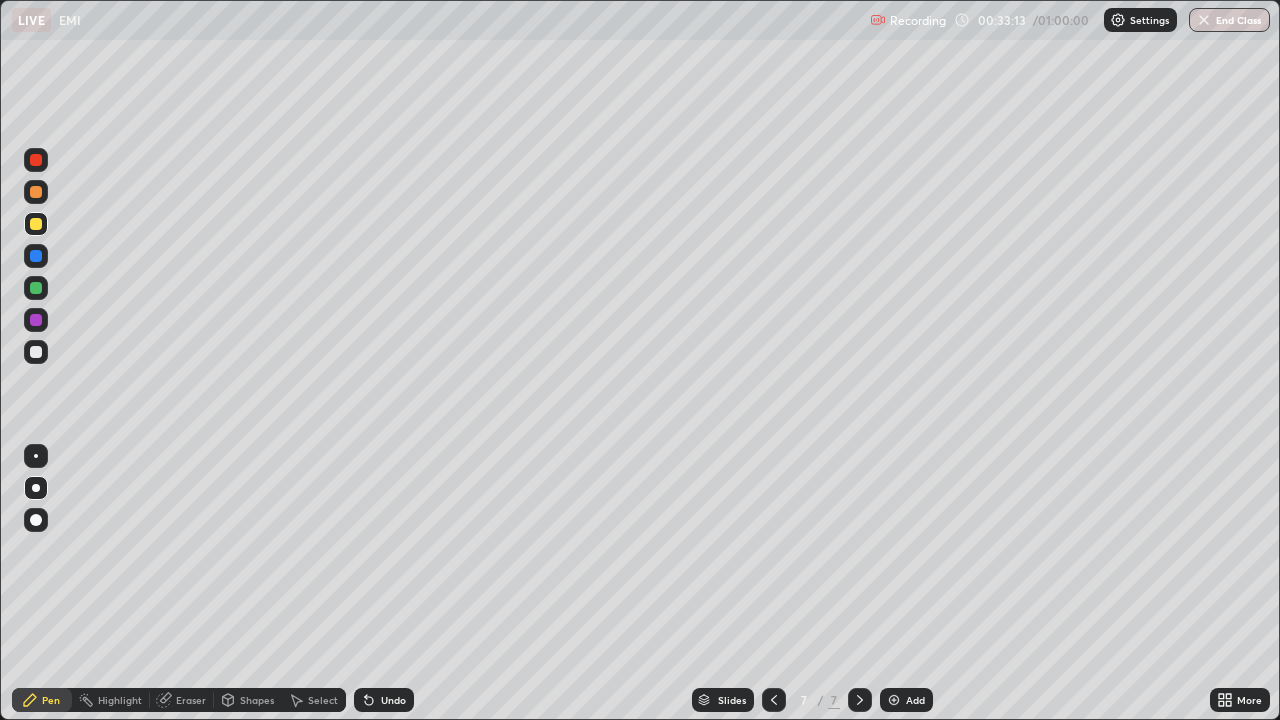 click 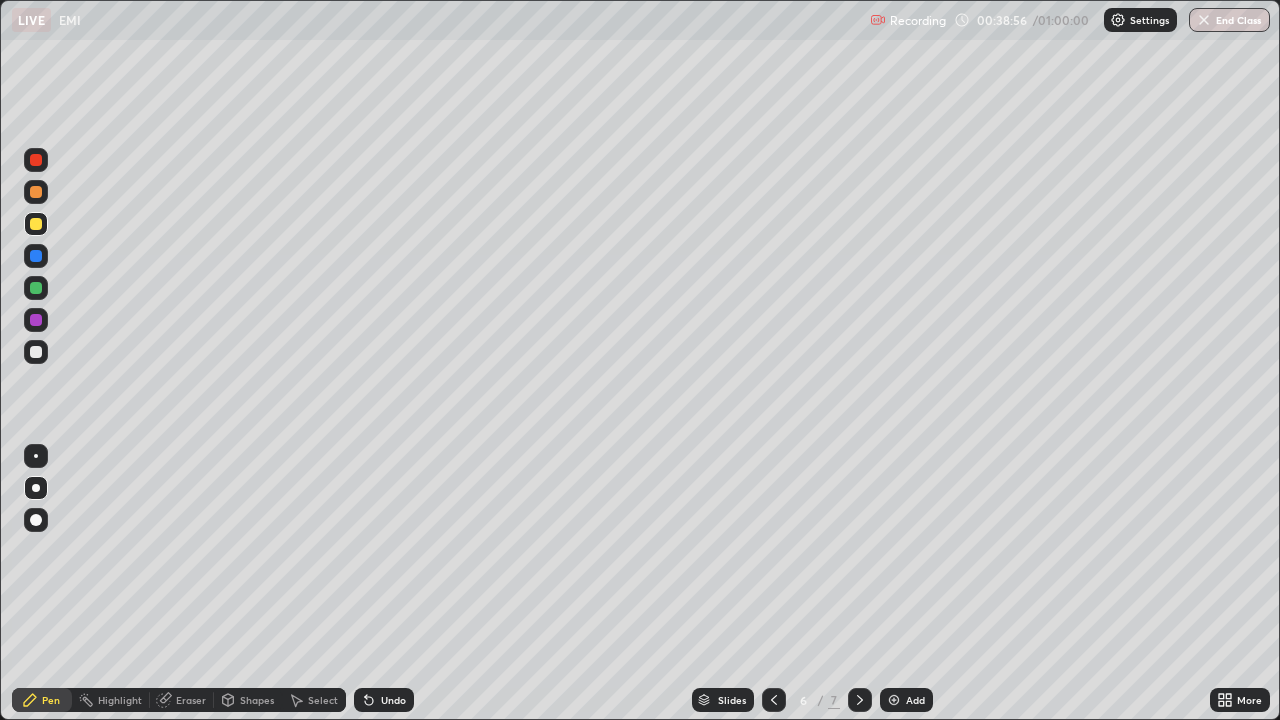 click at bounding box center (860, 700) 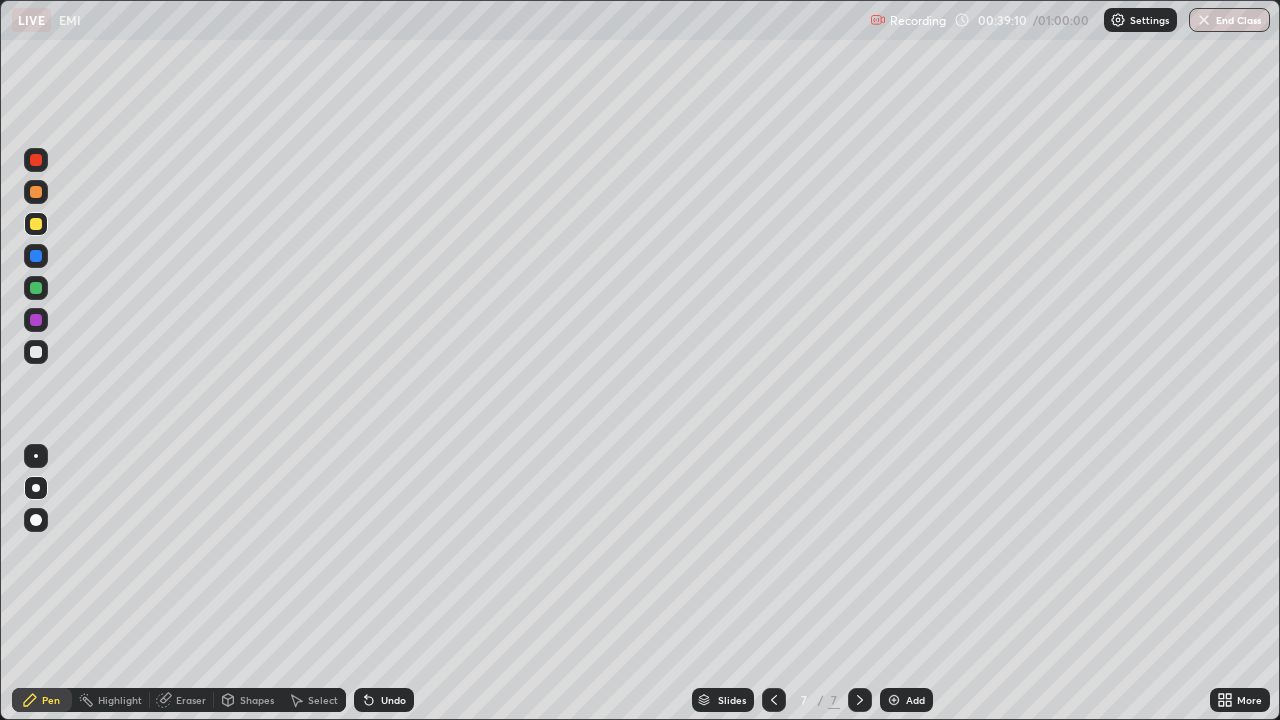 click 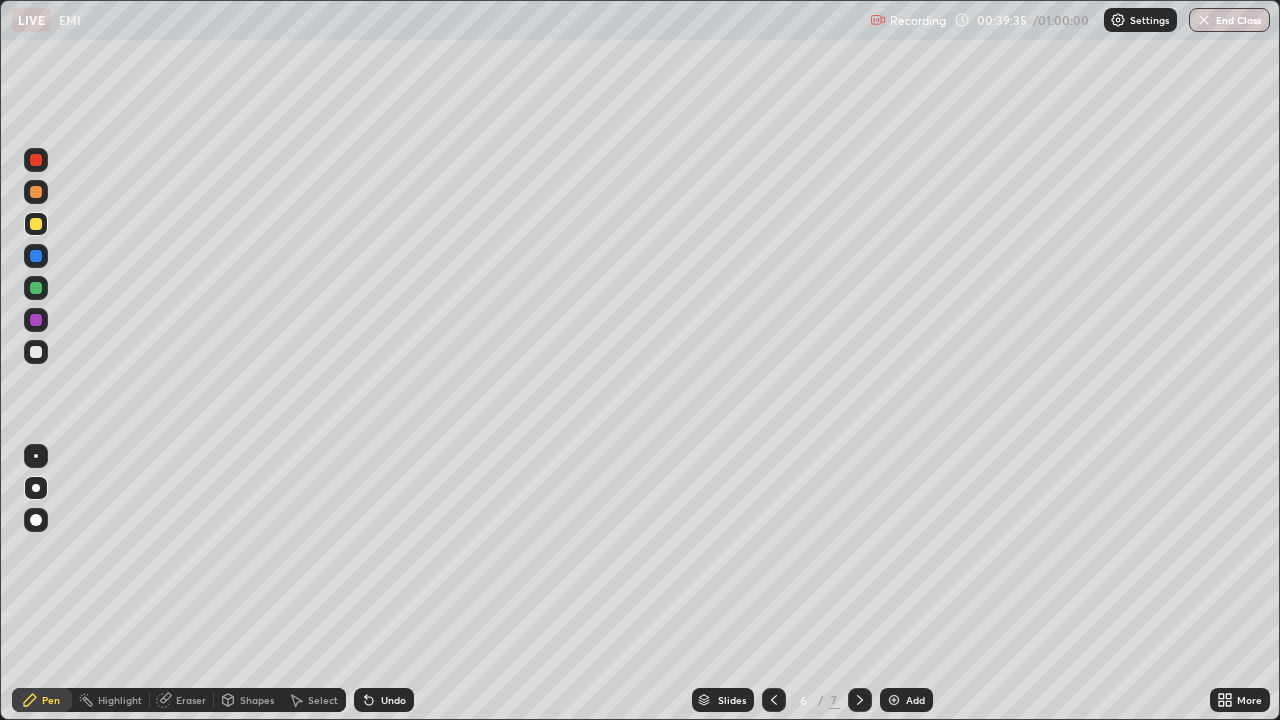 click 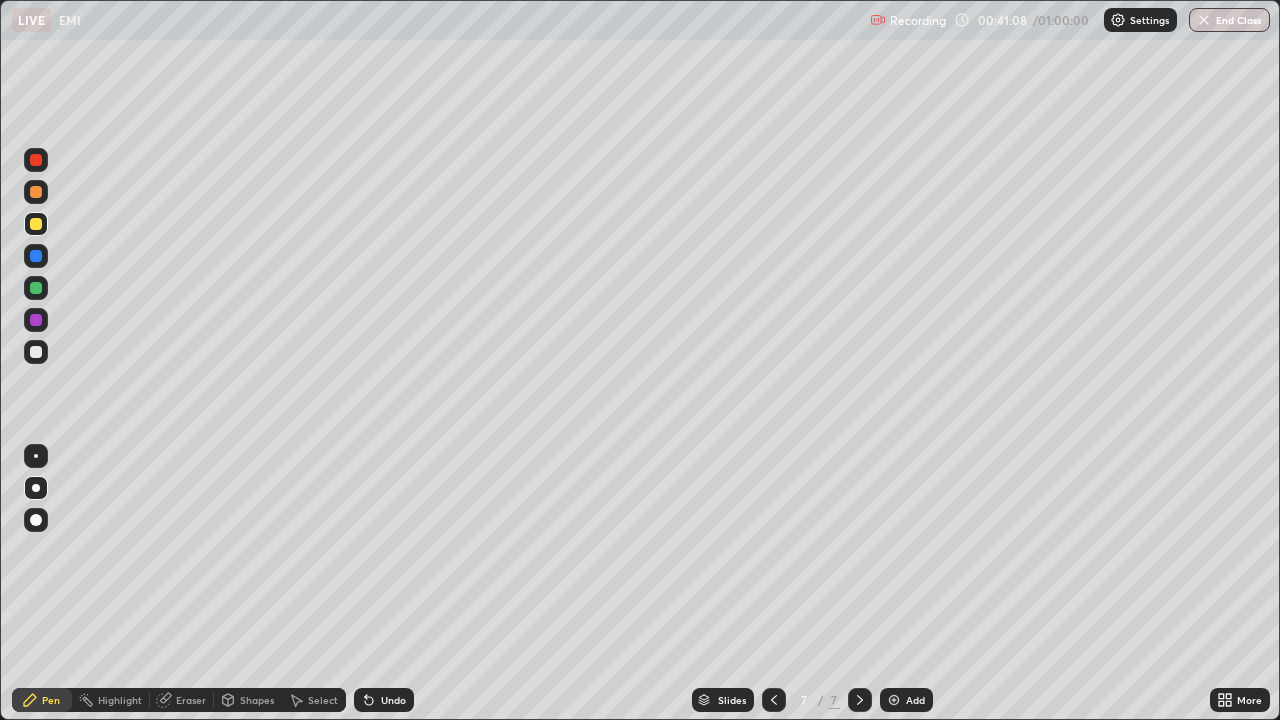 click at bounding box center [894, 700] 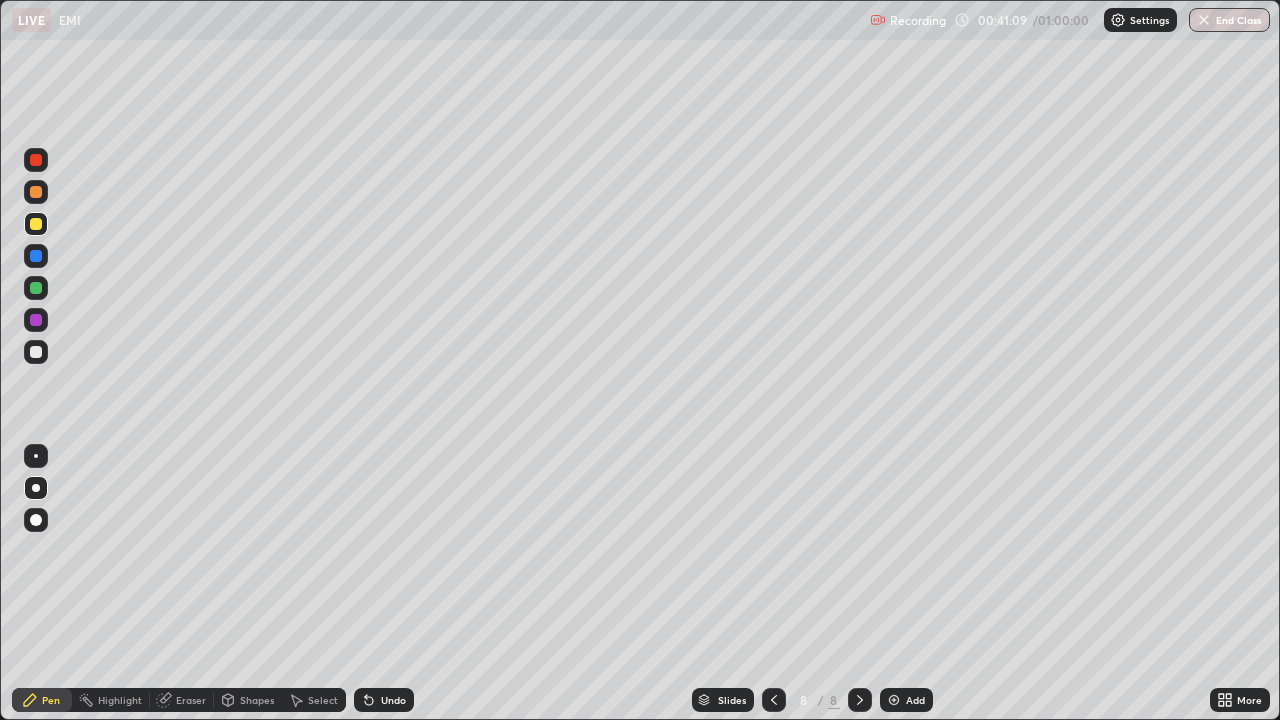 click at bounding box center [36, 352] 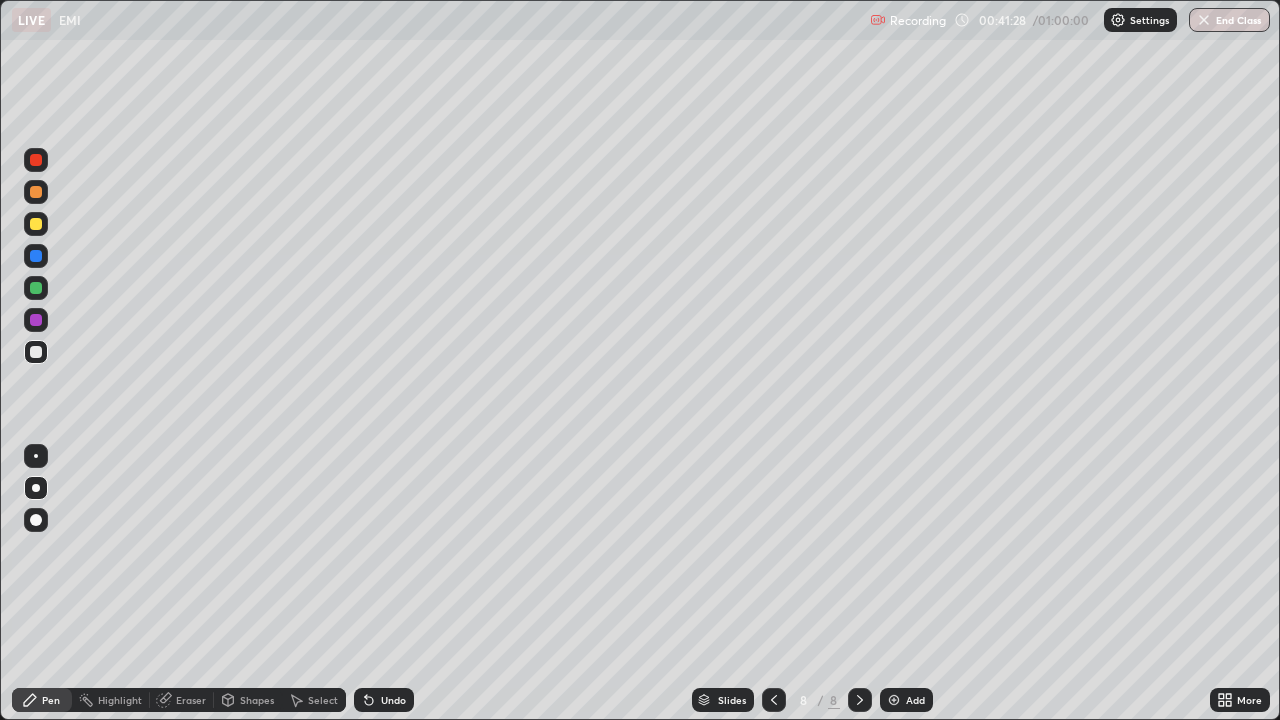 click at bounding box center (36, 288) 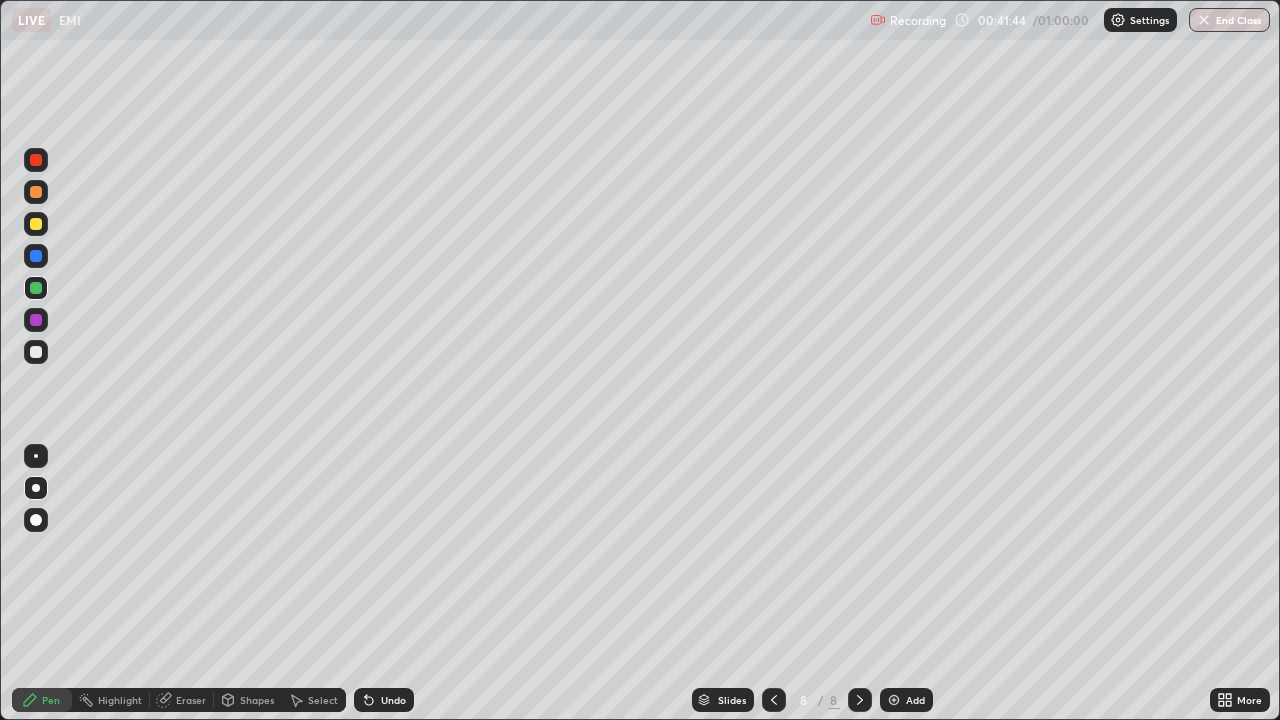 click at bounding box center (36, 288) 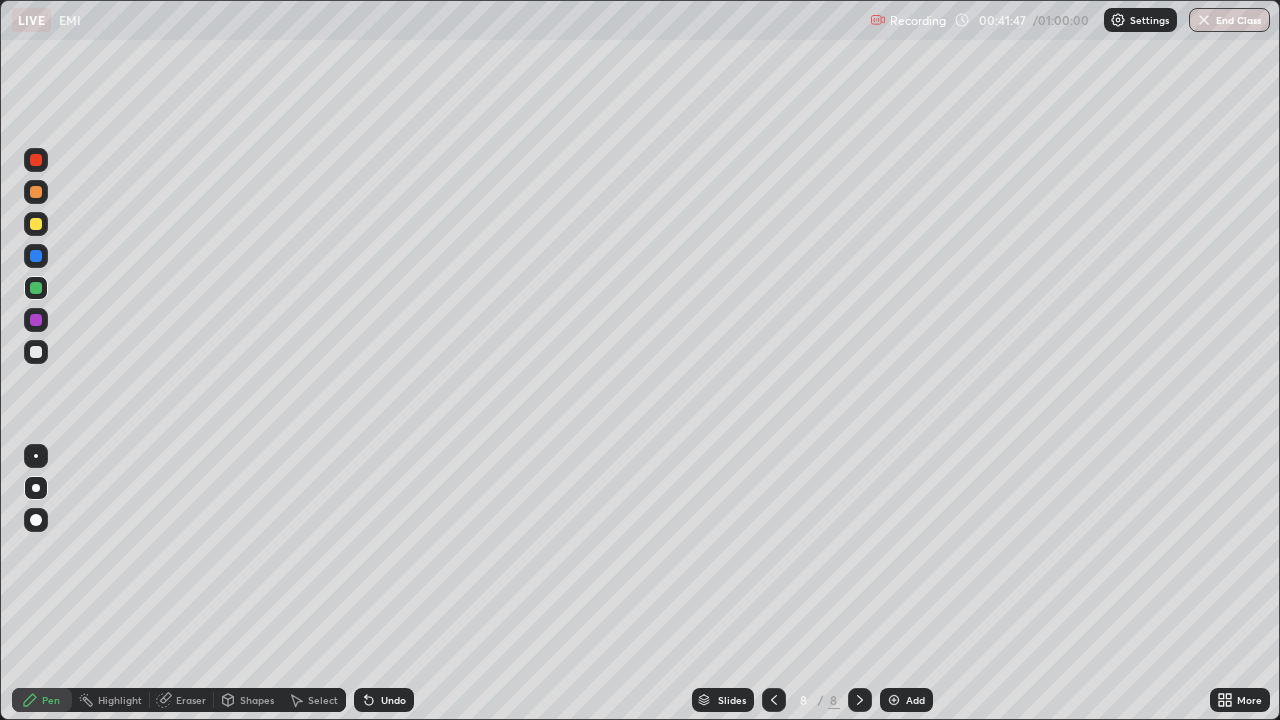 click at bounding box center [36, 224] 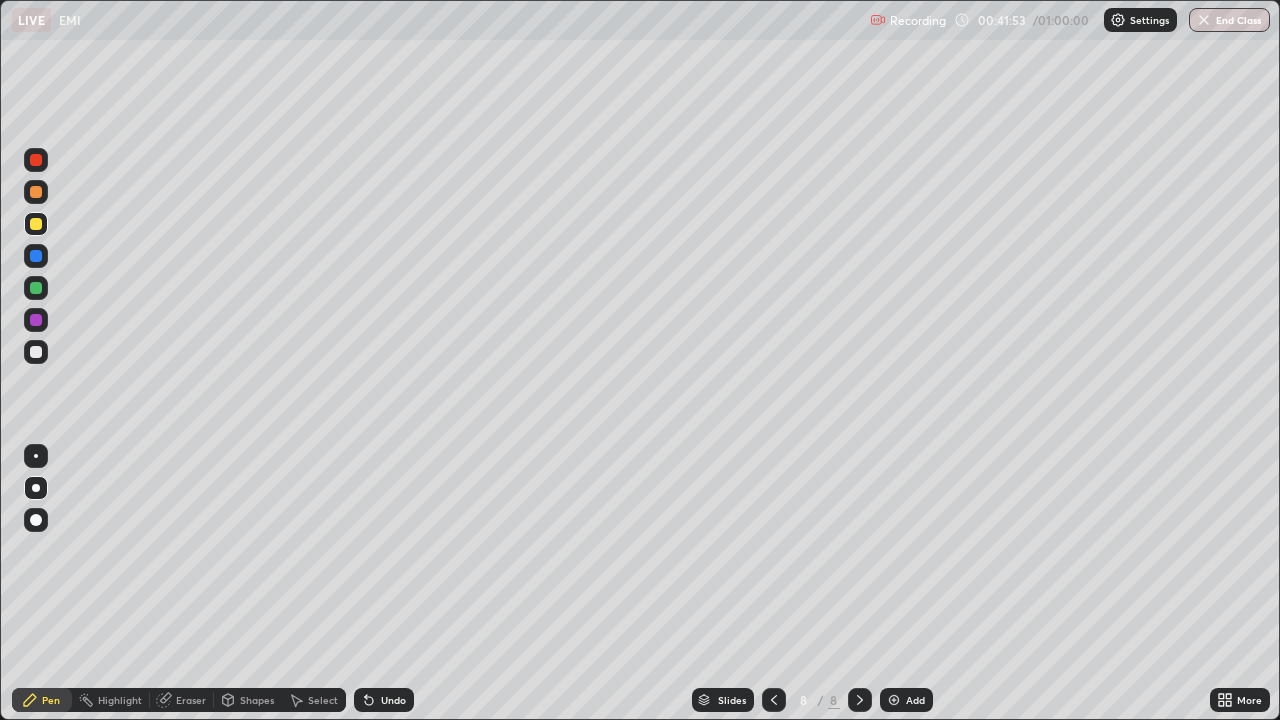 click at bounding box center (36, 288) 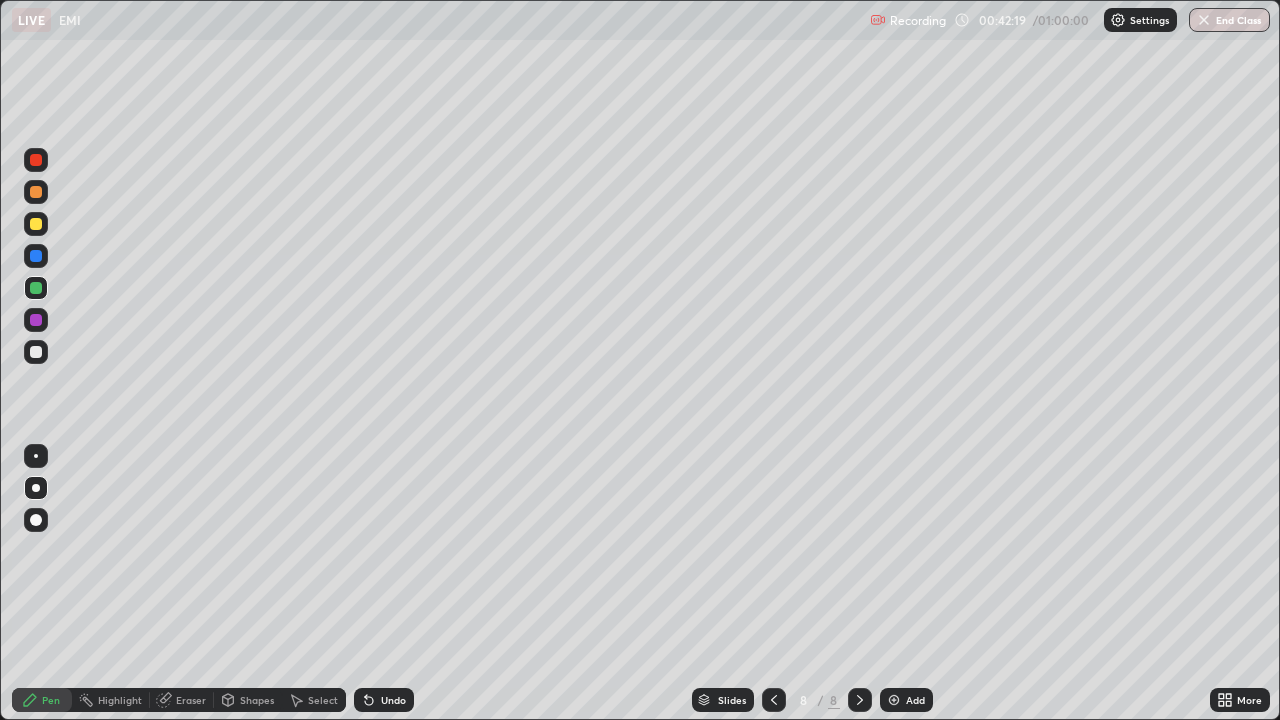 click at bounding box center [36, 224] 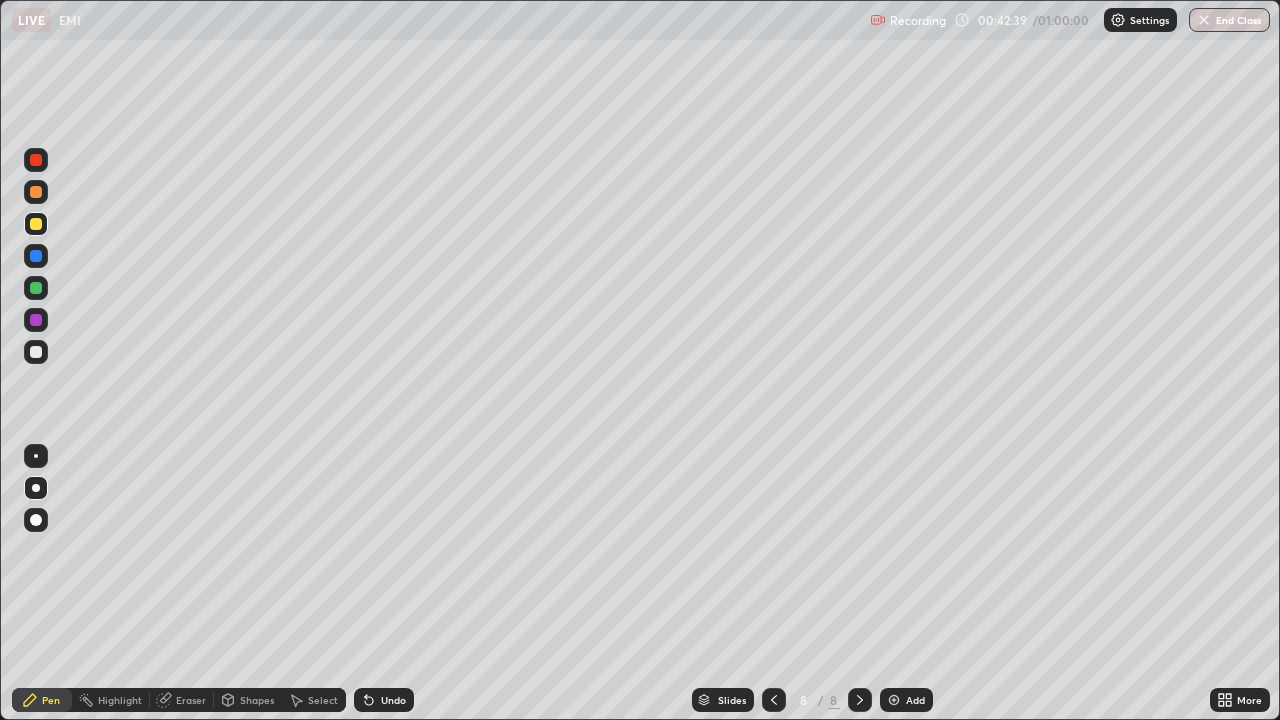 click at bounding box center [36, 352] 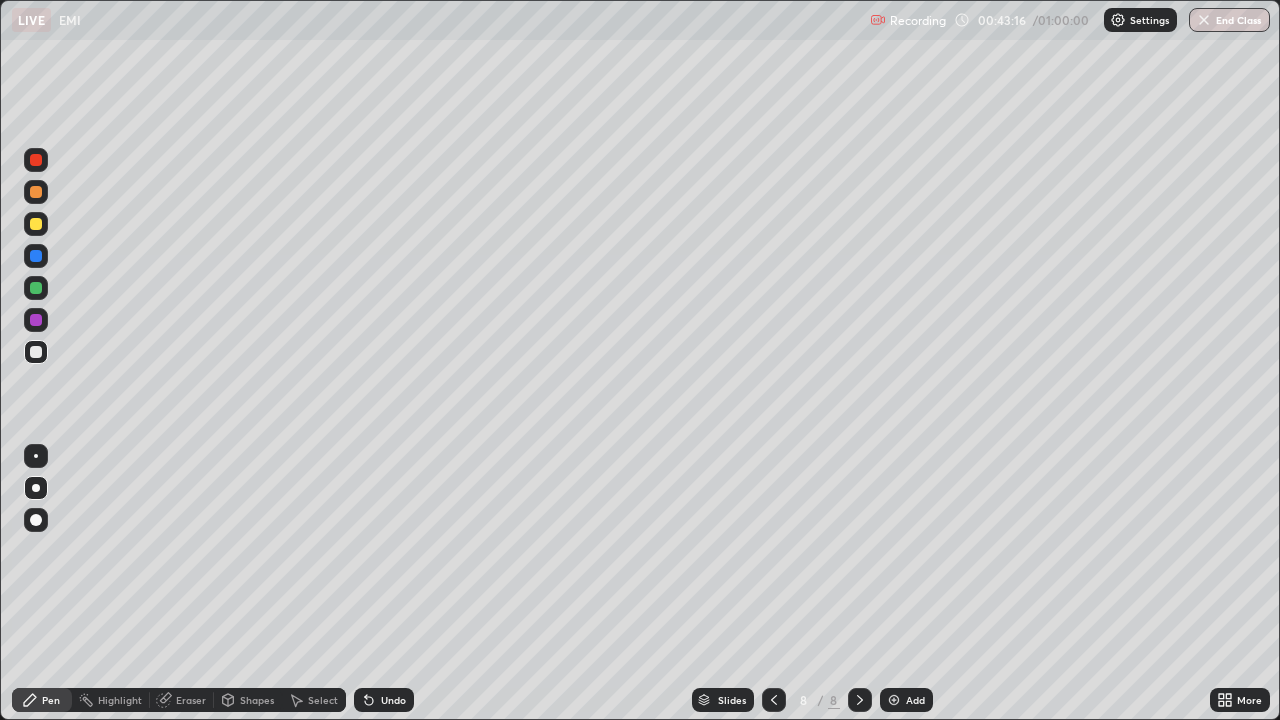 click at bounding box center [36, 288] 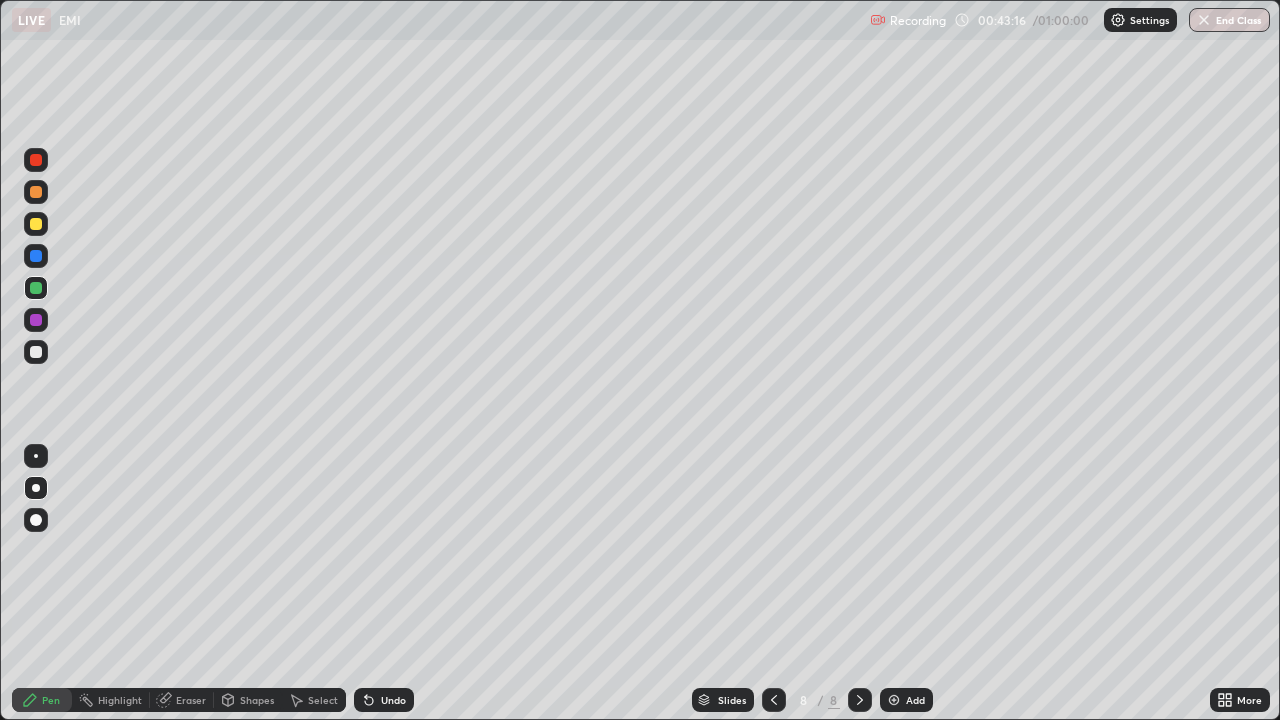 click at bounding box center [36, 224] 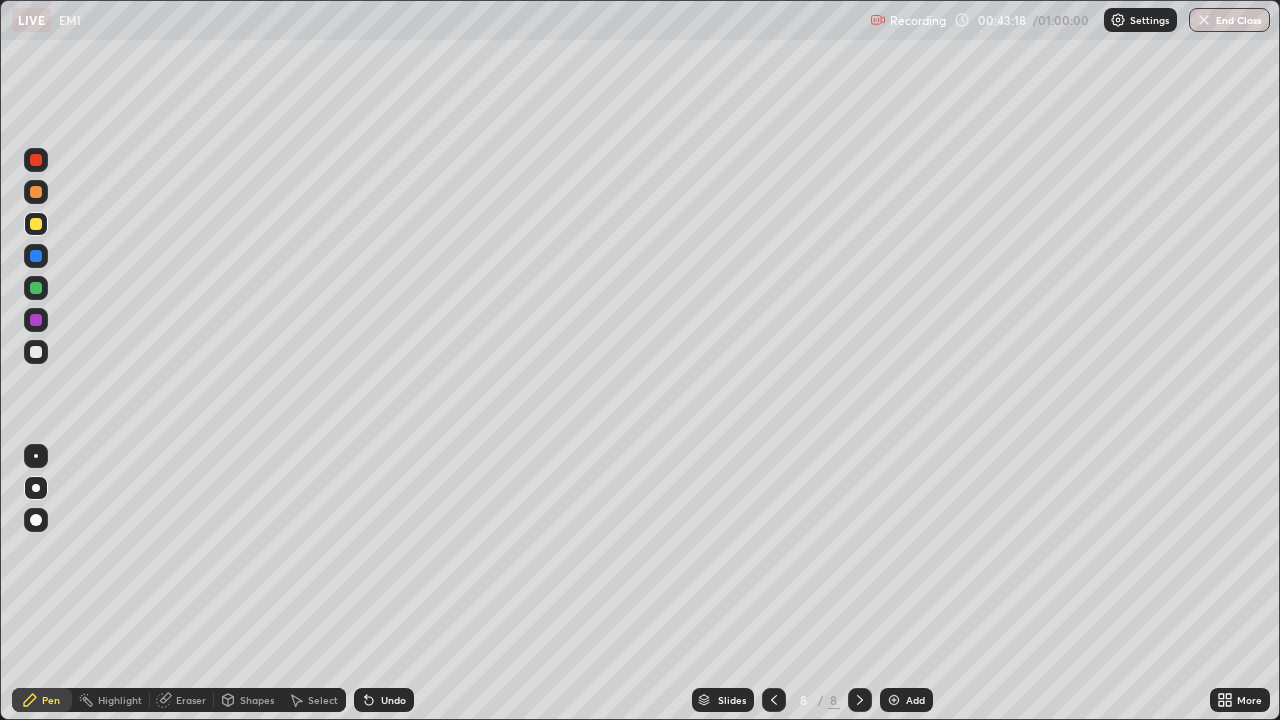 click on "Undo" at bounding box center [393, 700] 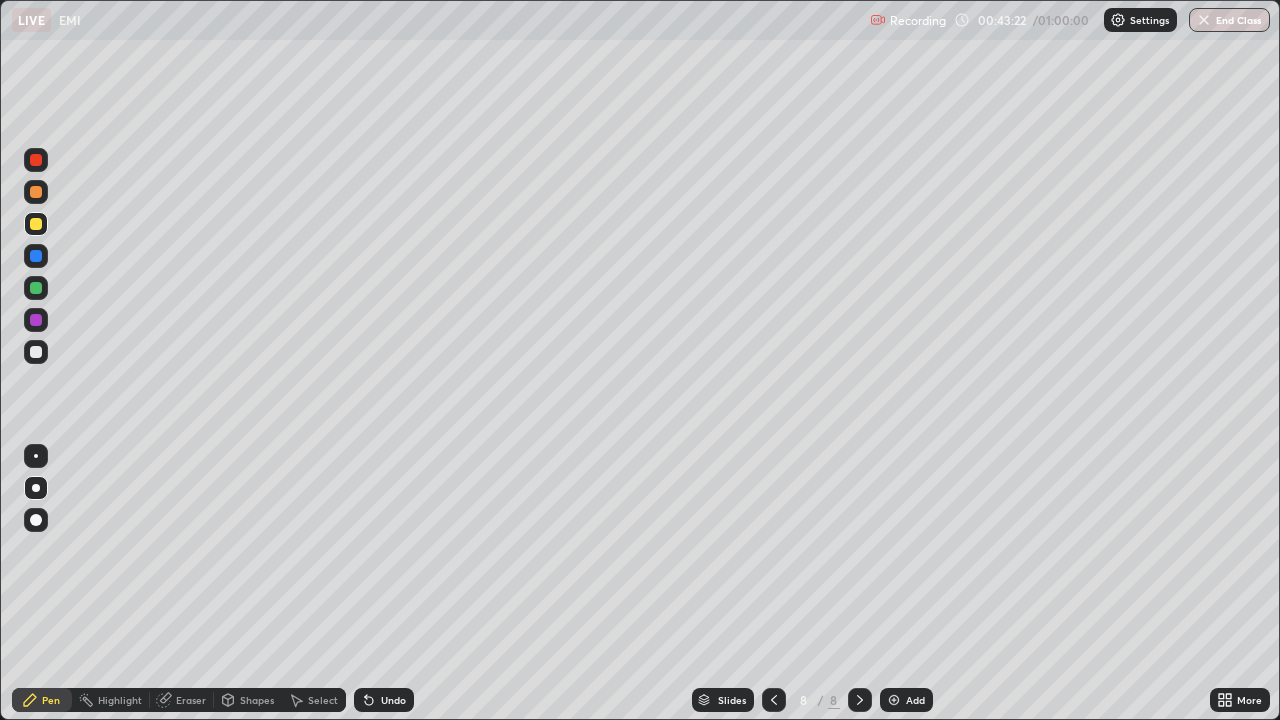 click on "Undo" at bounding box center [393, 700] 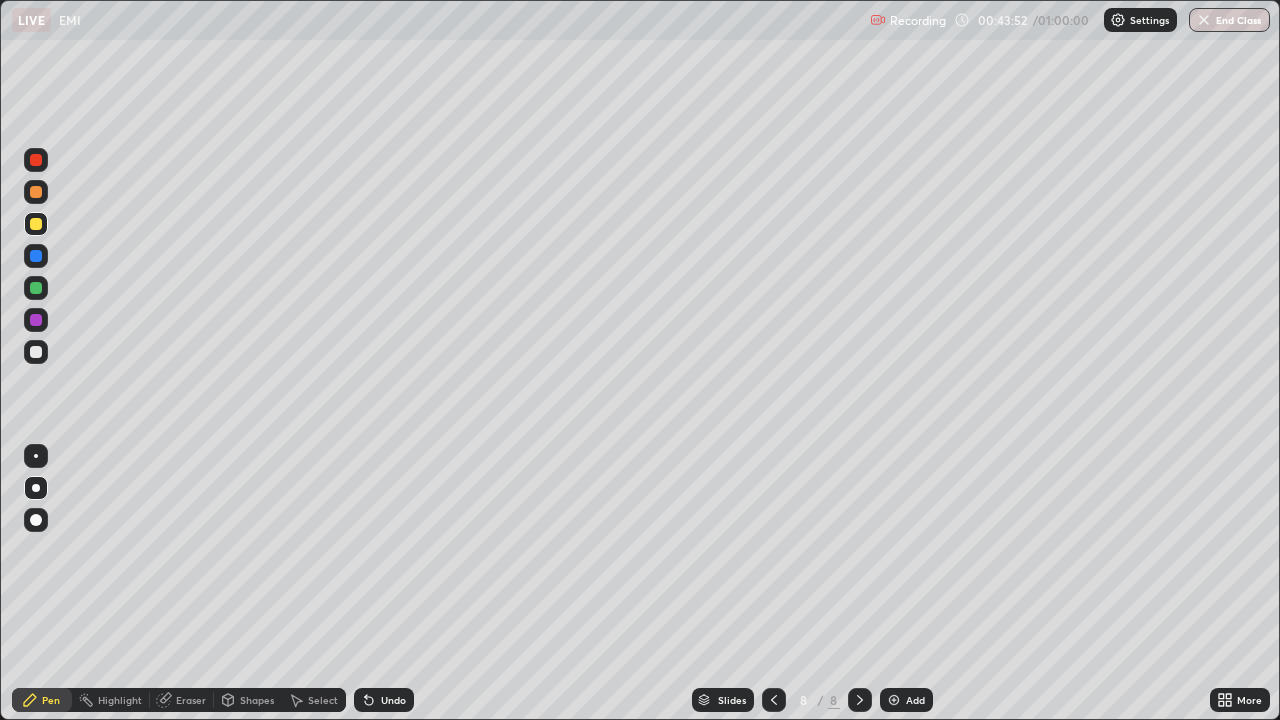 click at bounding box center [36, 192] 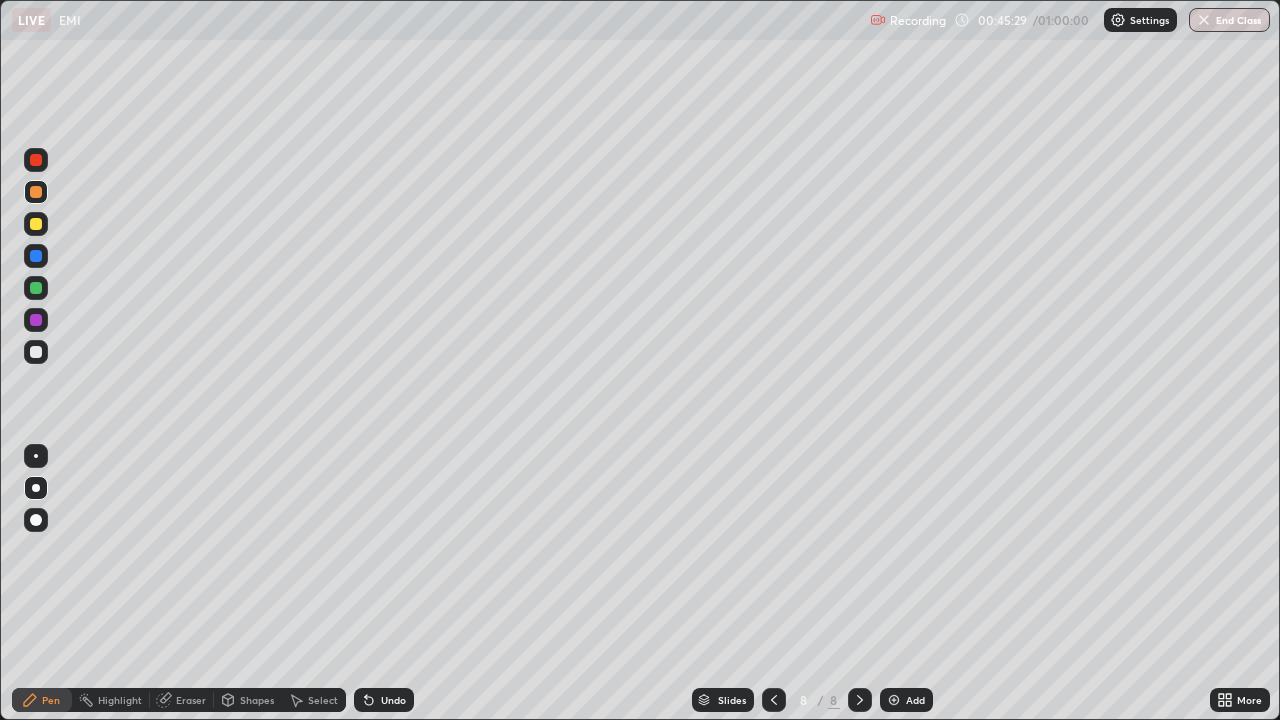 click at bounding box center (894, 700) 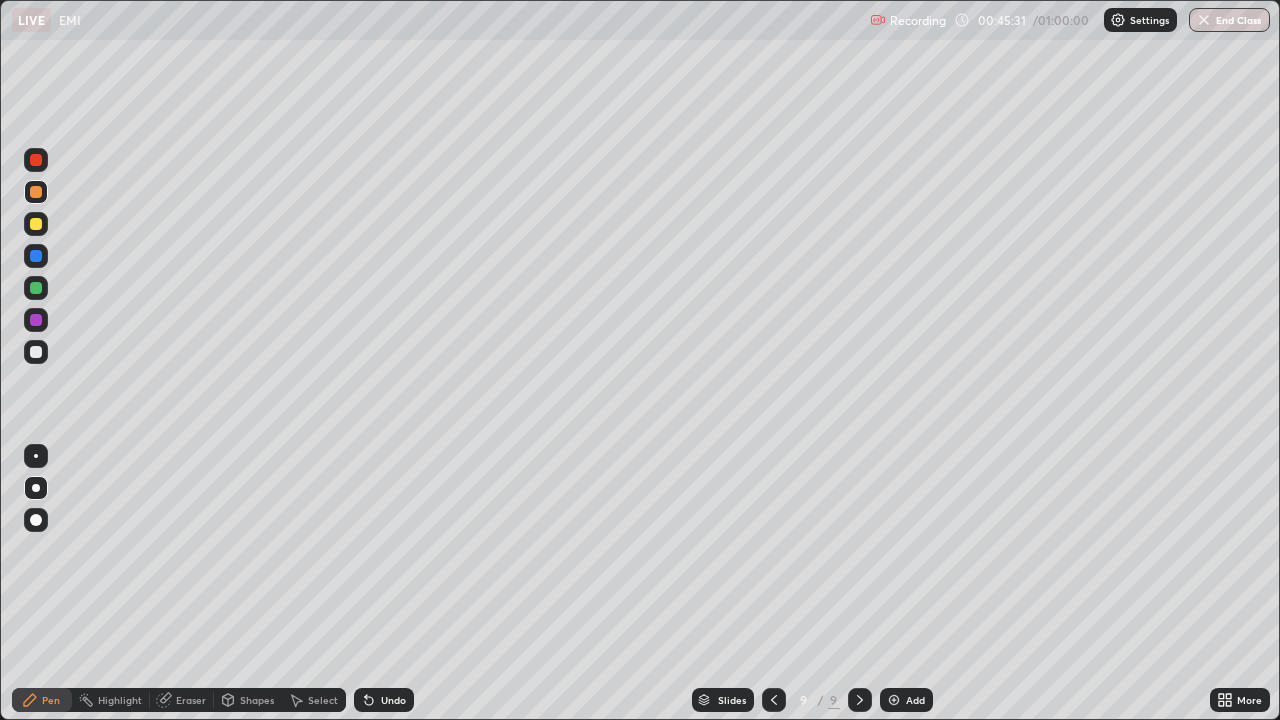click at bounding box center [36, 288] 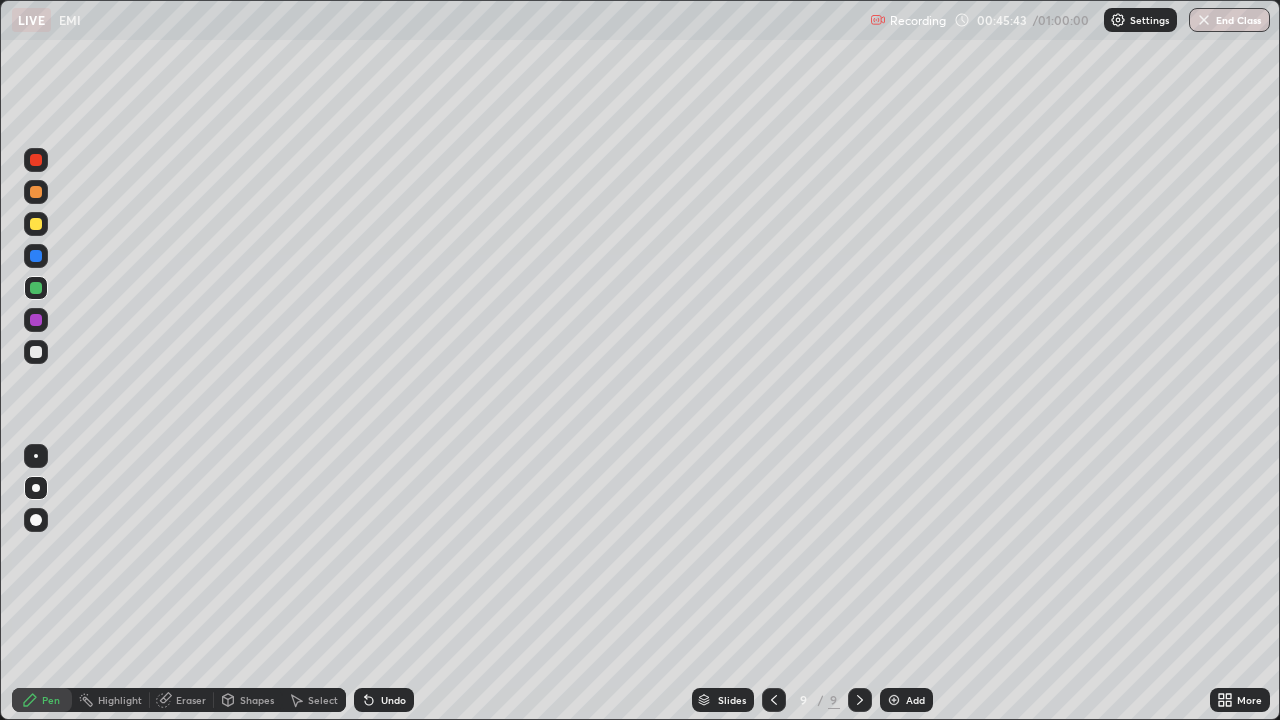 click at bounding box center [36, 224] 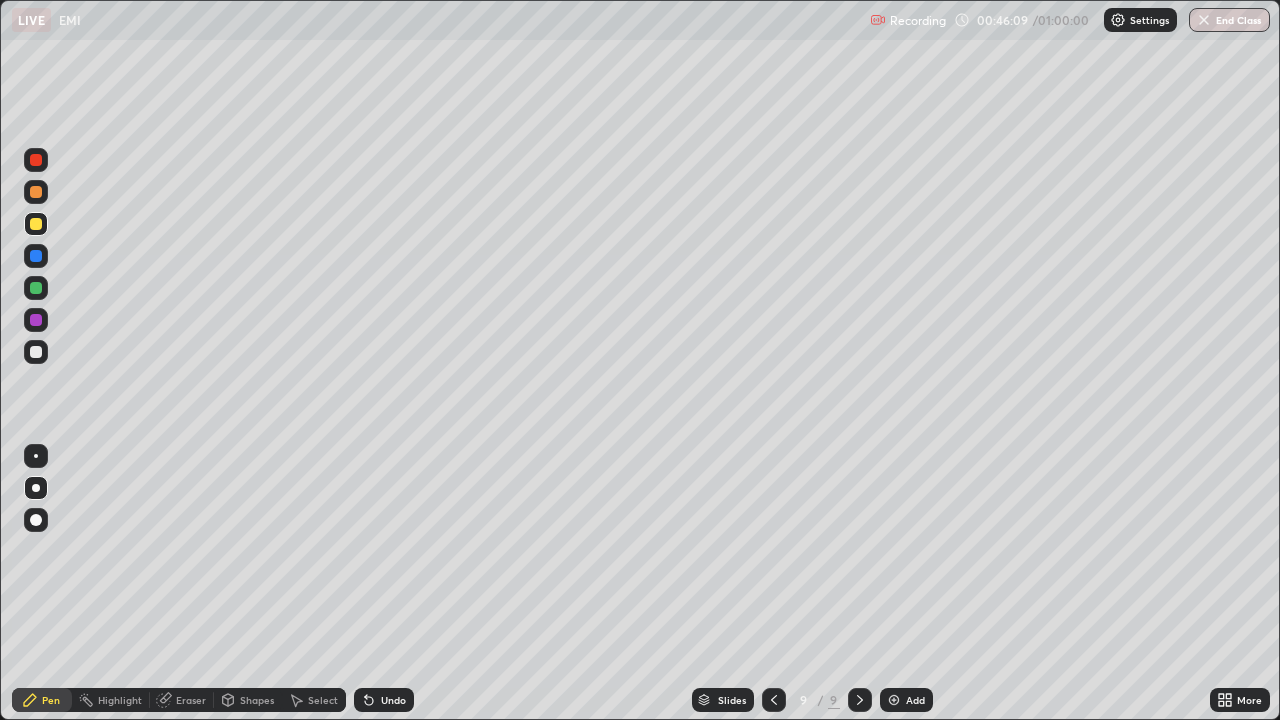 click at bounding box center [36, 288] 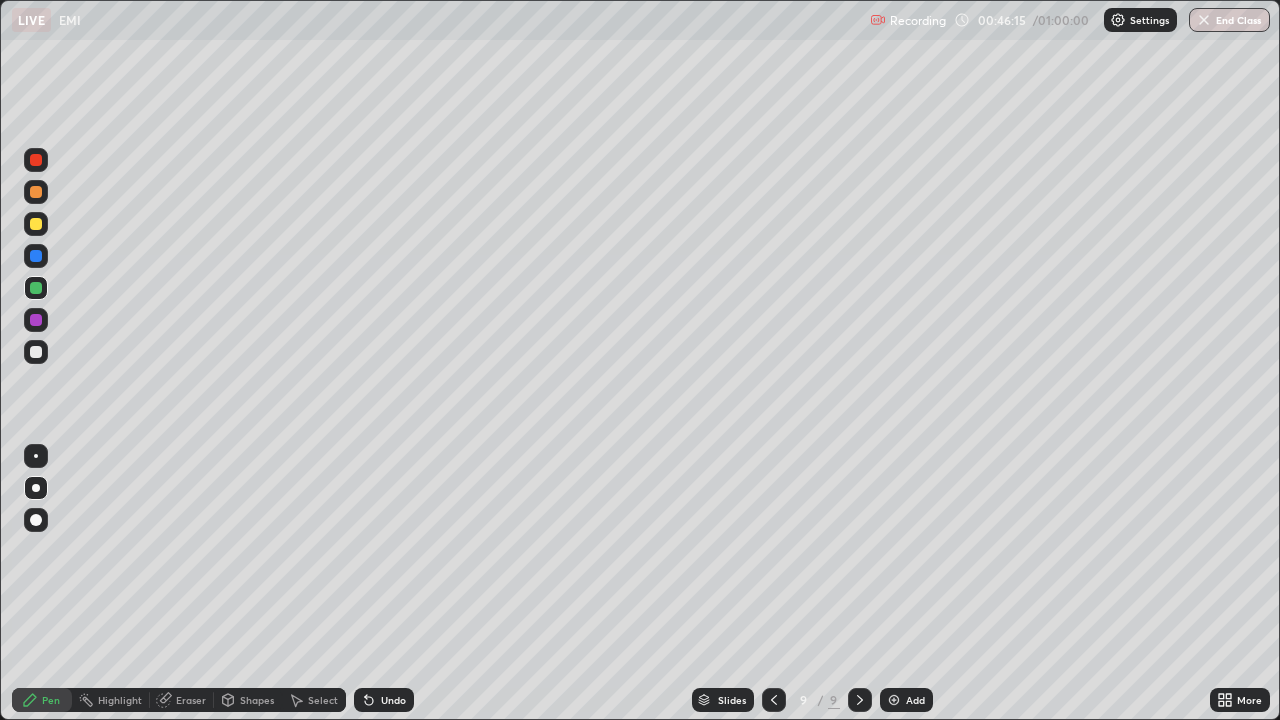 click at bounding box center (36, 224) 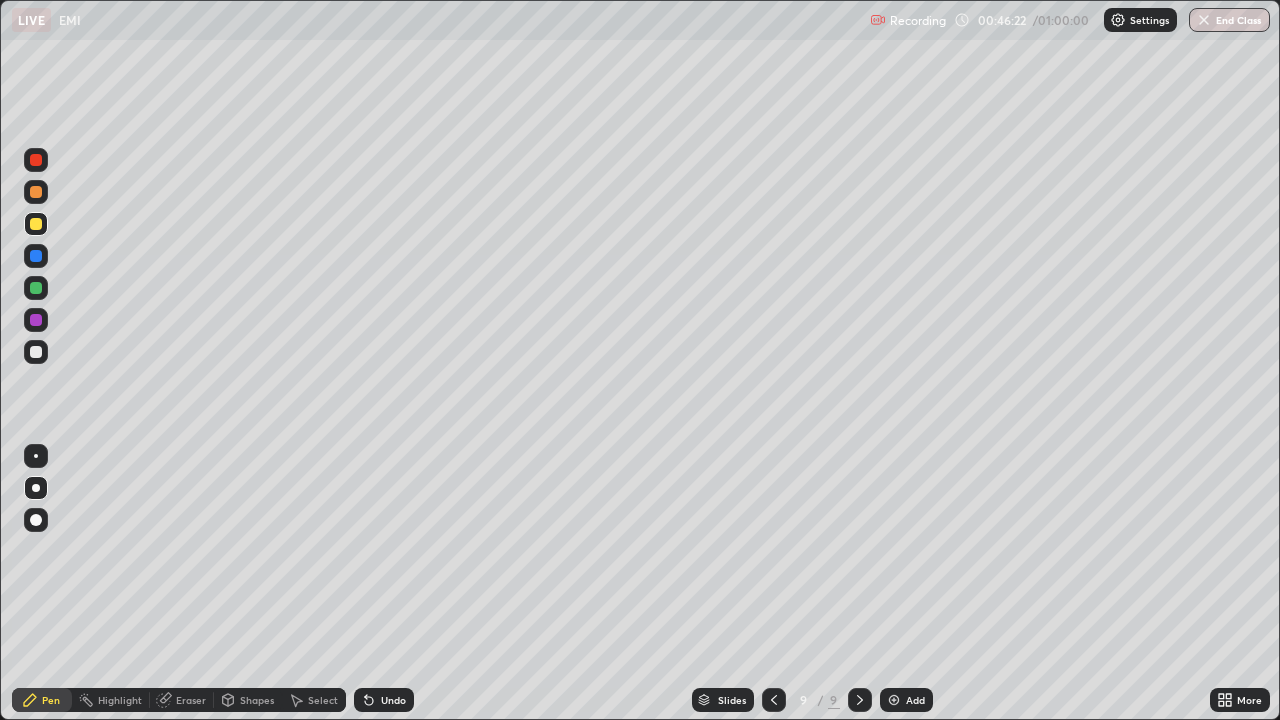 click at bounding box center [36, 224] 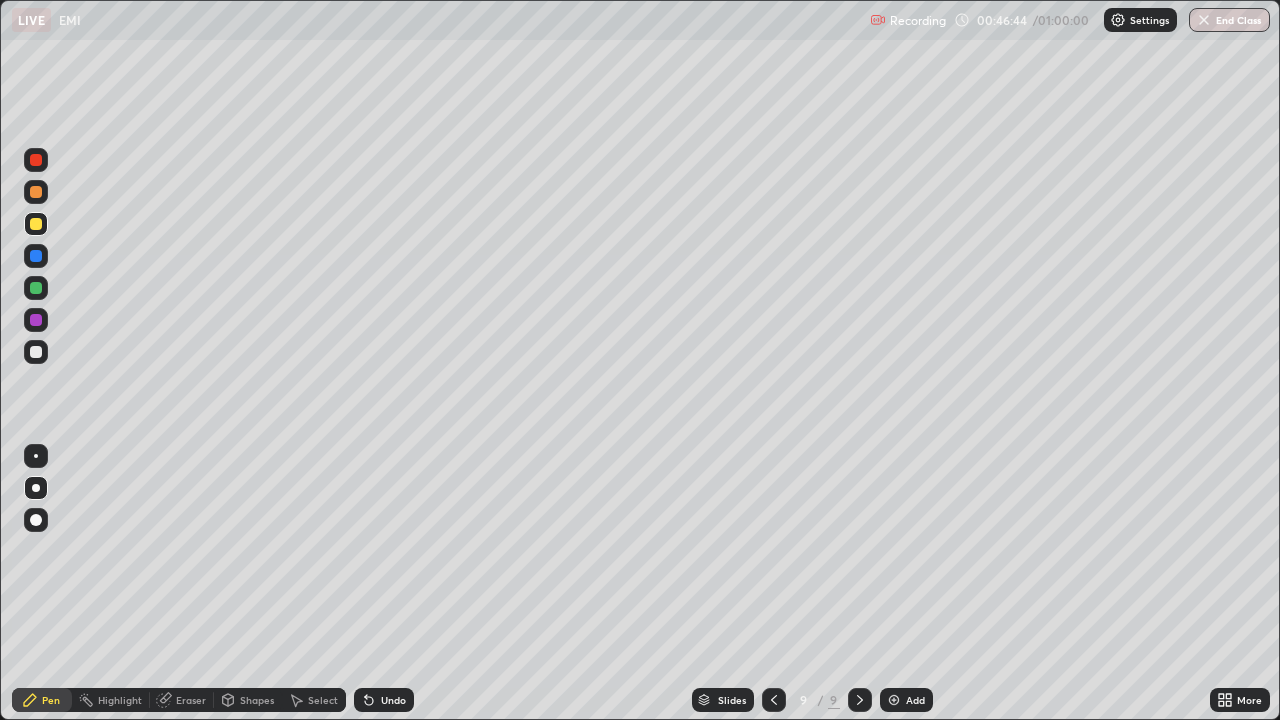 click 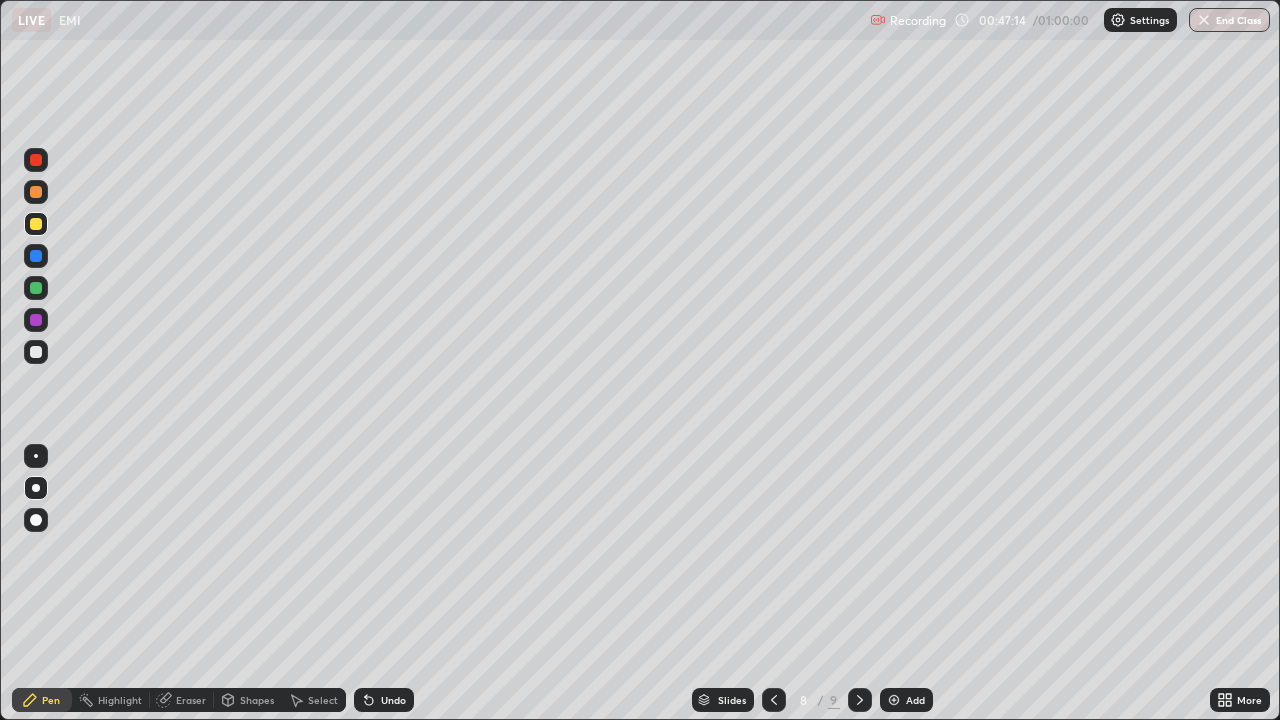 click on "Undo" at bounding box center (384, 700) 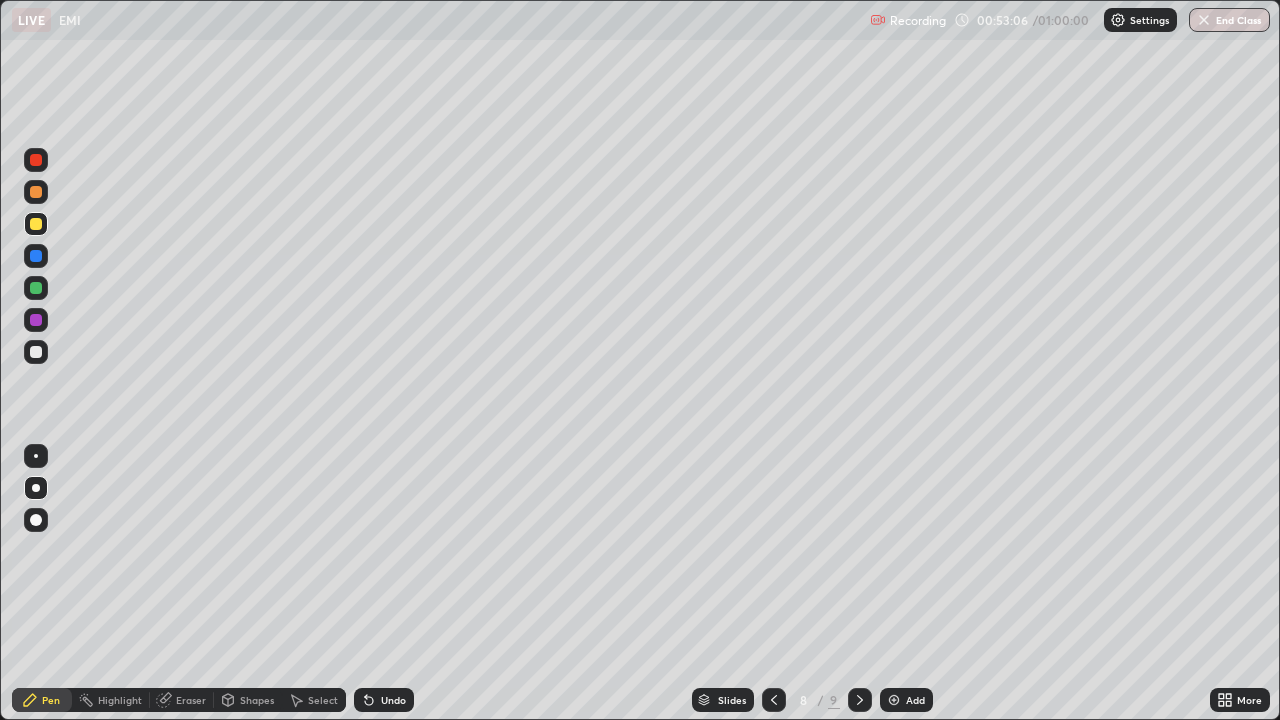 click 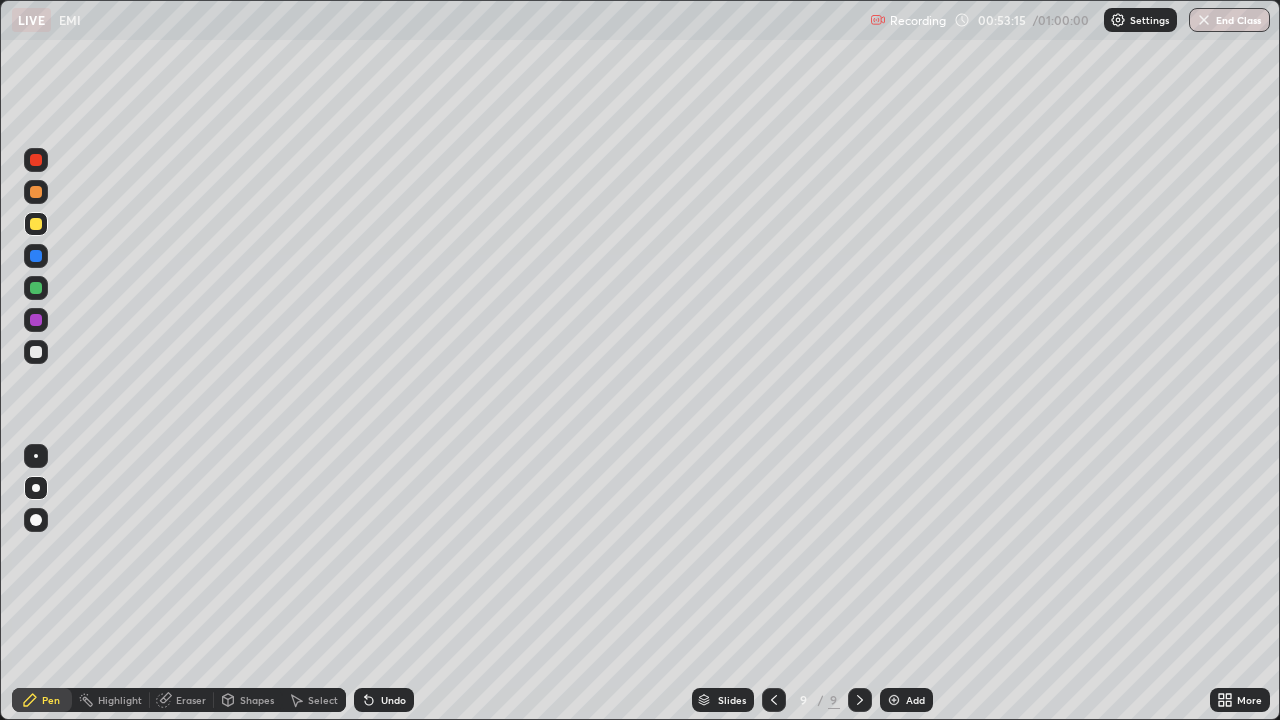 click 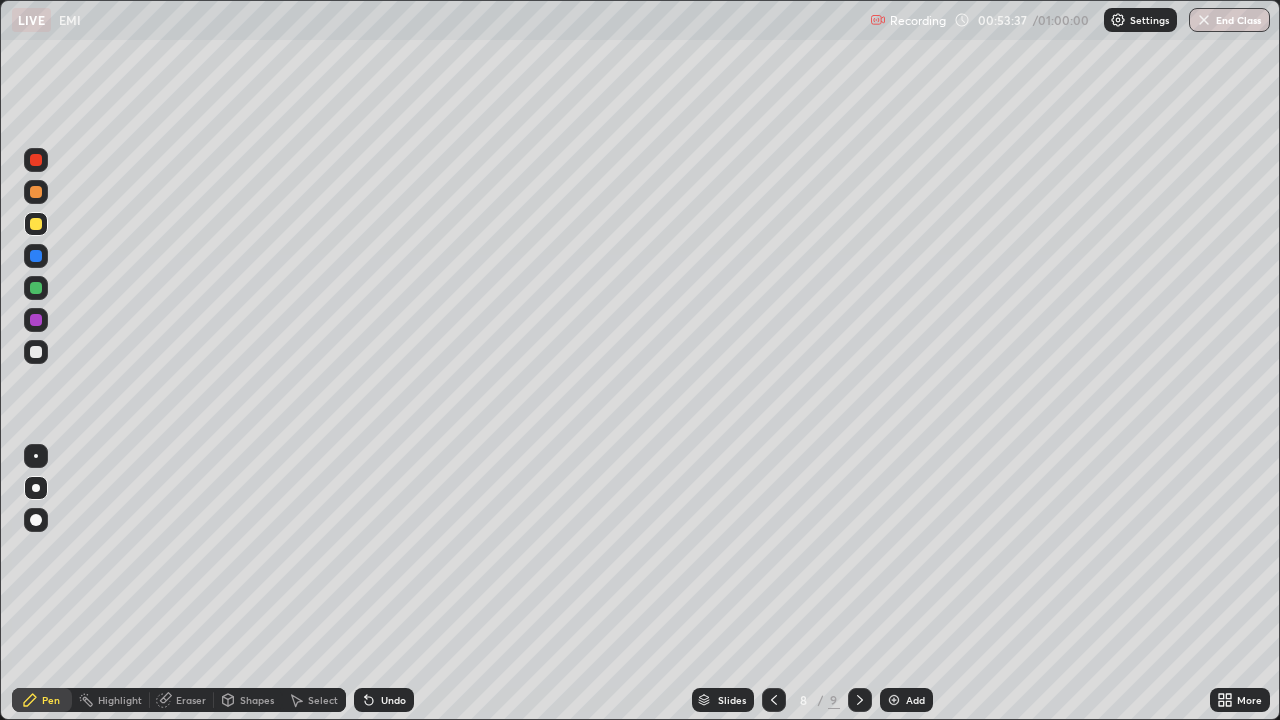 click 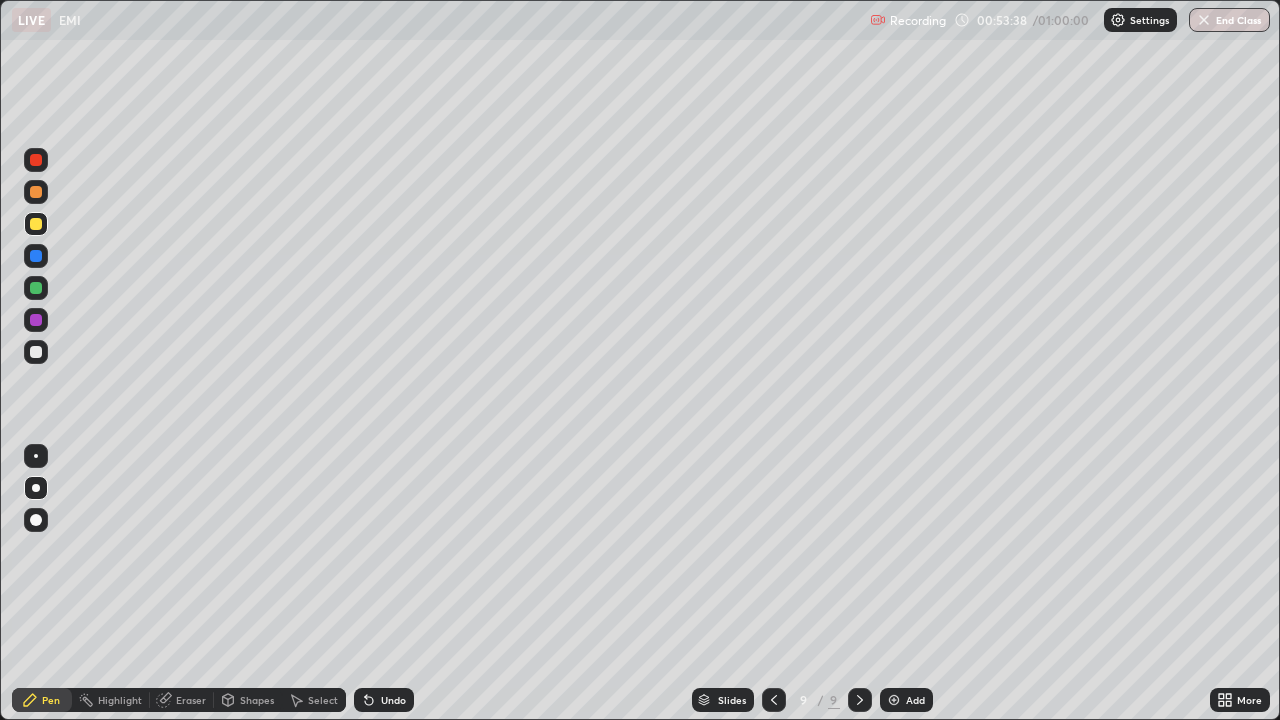 click at bounding box center [774, 700] 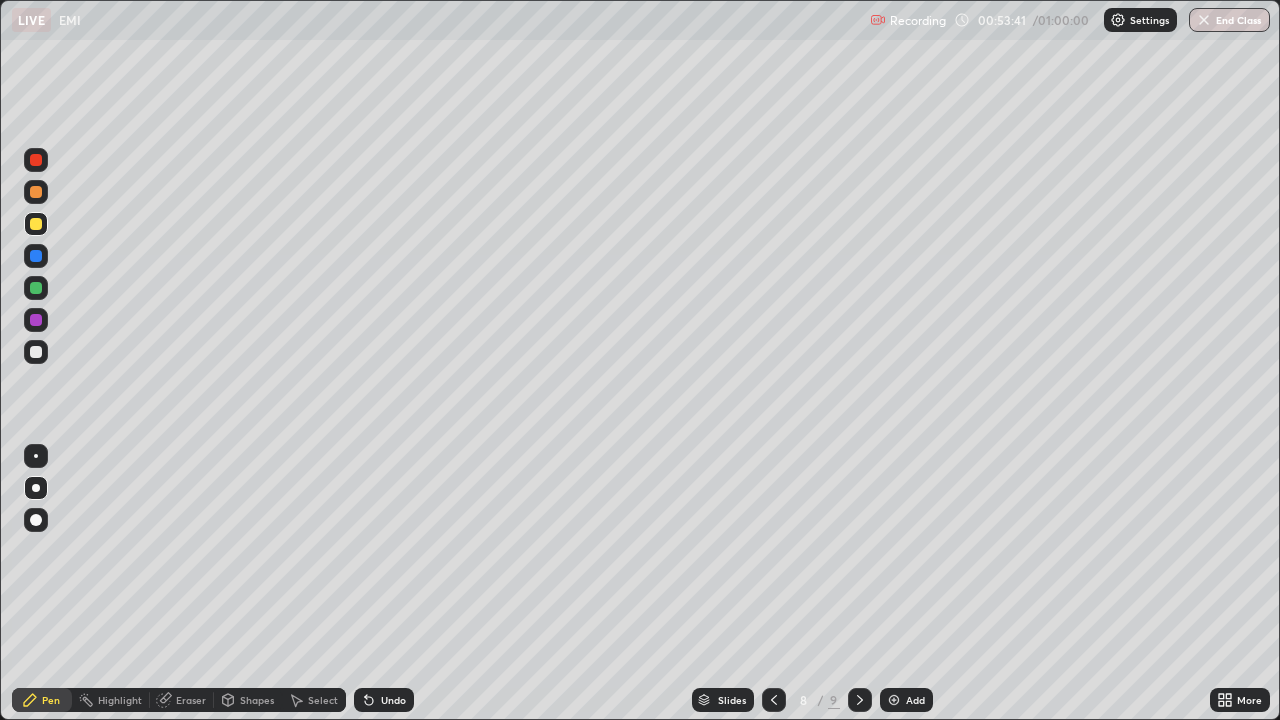 click 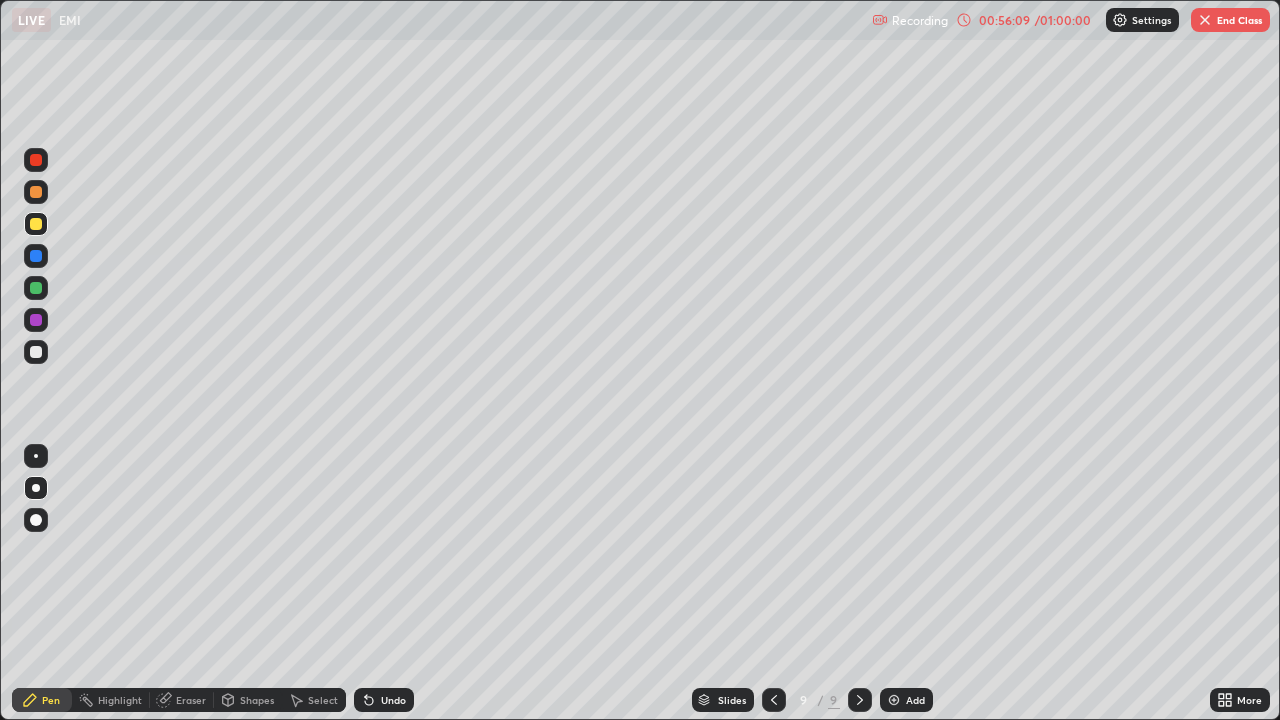 click on "End Class" at bounding box center [1230, 20] 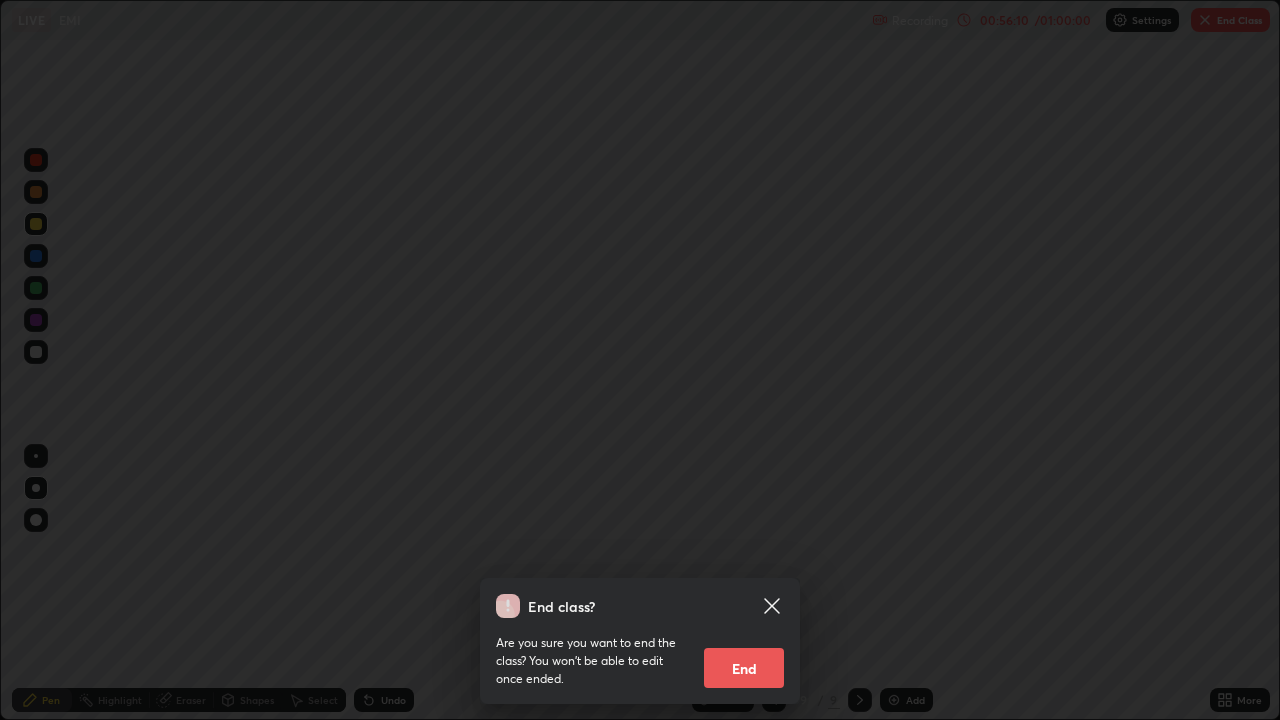 click on "End" at bounding box center (744, 668) 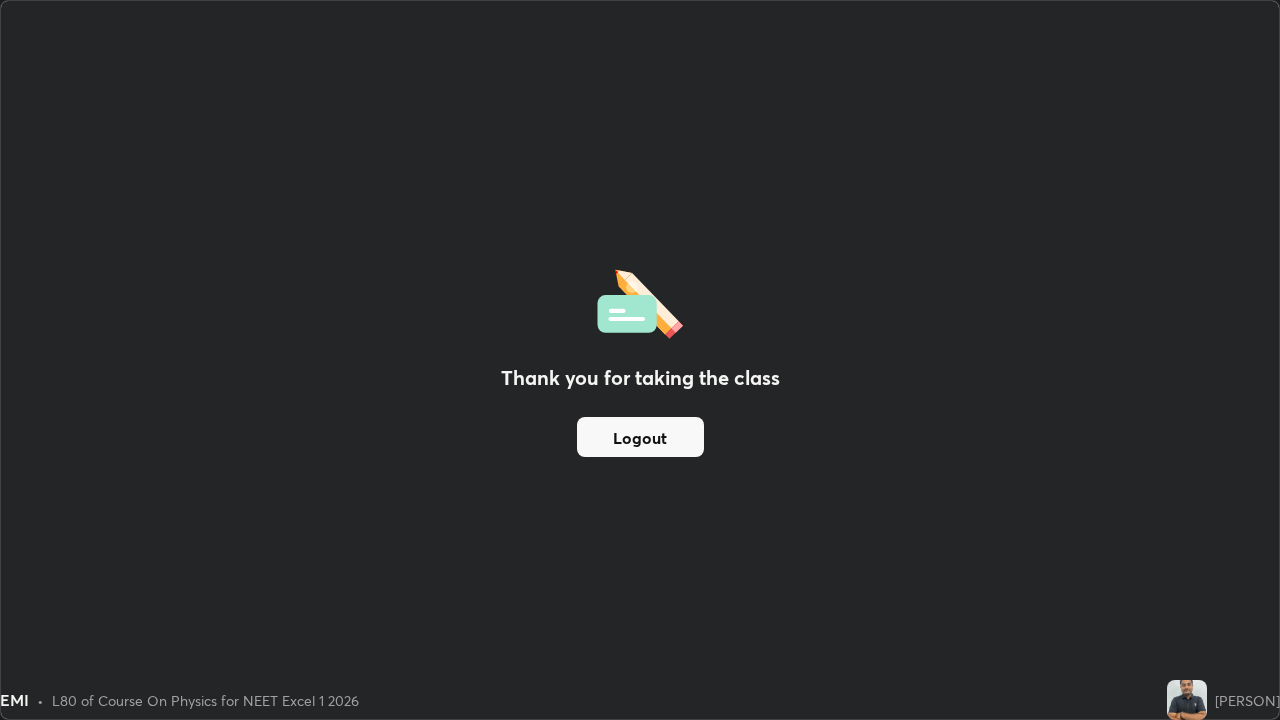 click on "Logout" at bounding box center (640, 437) 